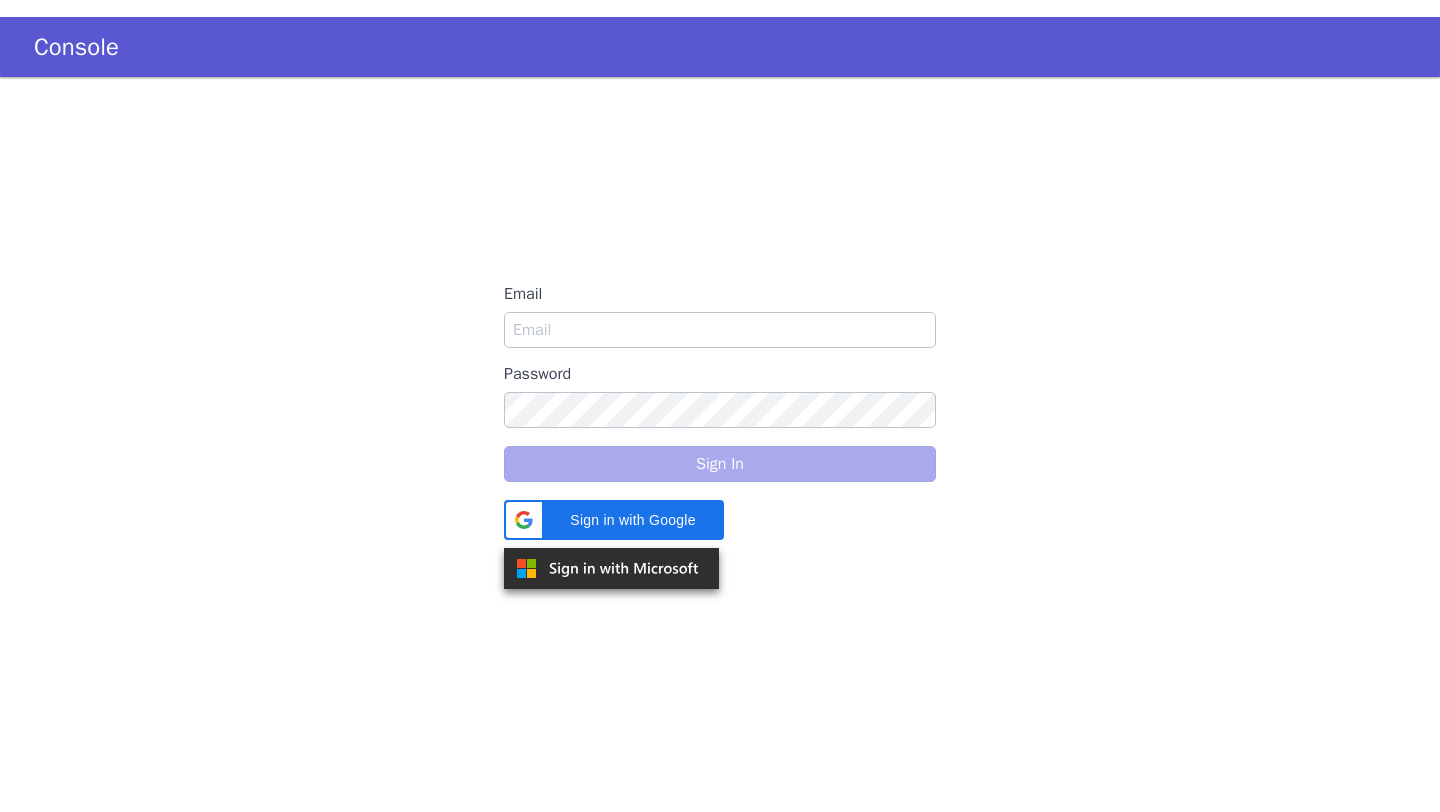 scroll, scrollTop: 0, scrollLeft: 0, axis: both 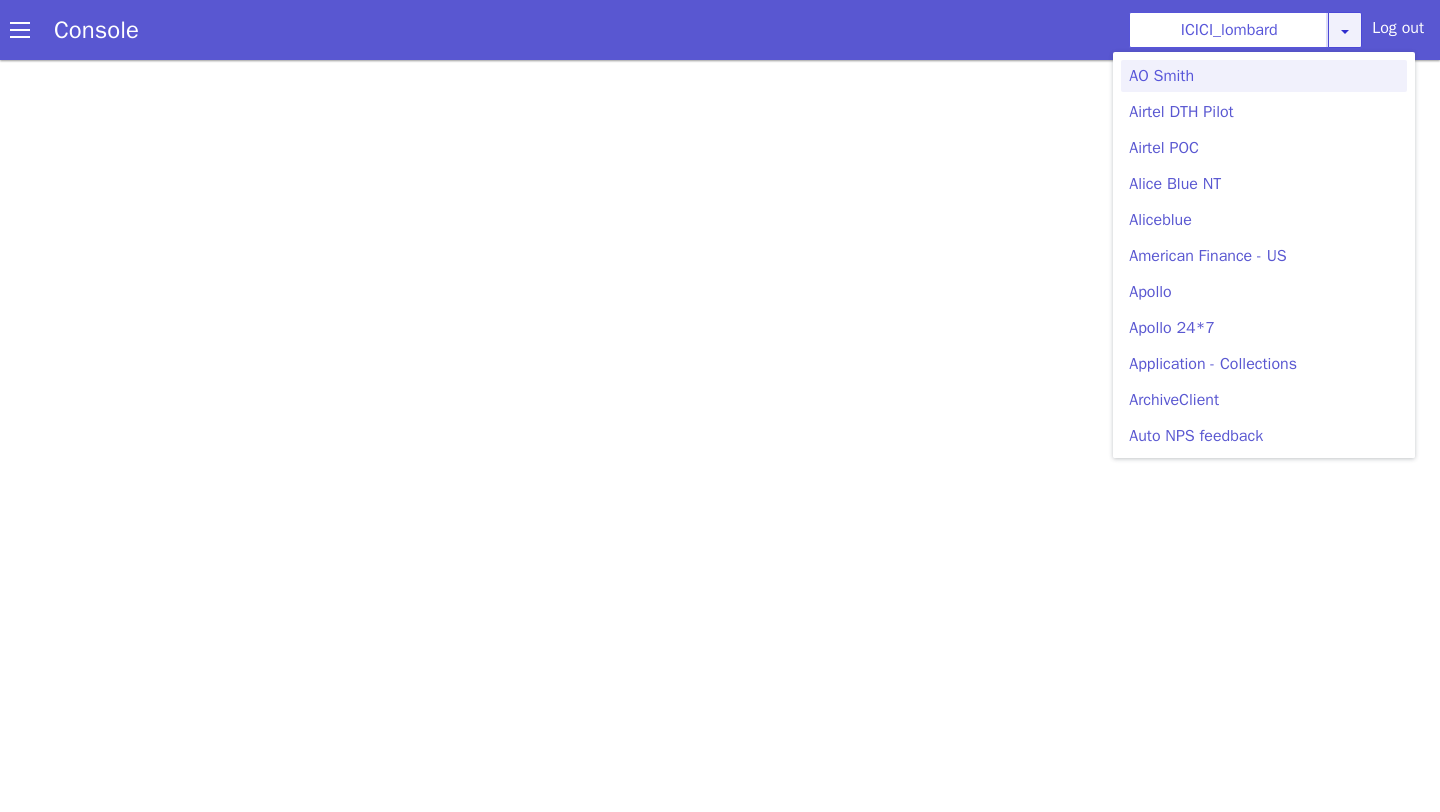 click on "ICICI_lombard AO Smith Airtel DTH Pilot Airtel POC Alice Blue NT Aliceblue American Finance - US Apollo Apollo 24*7 Application - Collections ArchiveClient Auto NPS feedback Avaya Devconnect Axis Axis AMC Axis Outbound BAGIC BALIC BALIC Old 2 Bajaj Autofinance Bajaj Fin Banking Demo Barbeque Nation Buy Now Pay Later Cars24 Cashe Central Bank of India Charles Tyrwhitt Cholamandalam Finance Consumer Durables Coverfox Covid19 Helpline Credgenics CreditMate DPDzero DUMMY Data collection Demo - Collections Dish TV E2E_VB_PAMS_India ERCM Emeritus Eureka Forbes - LQ FFAM360 - US Familiarity Farming_Axis Finaccel Flipkart Flow Templates Fusion Microfinance Giorgos_TestBot Great Learning Grievance Bot HDB Finance HDFC HDFC Ergo HDFC Freedom CC HDFC Life Demo HDFC Securities Hathway Internet Hathway V2 Home Credit IBM IBM Banking Demo ICICI ICICI Bank Outbound ICICI Lombard Persistency ICICI Prudential ICICI securities ICICI_lombard IDFC - Test IDFC First Bank IFFCO Tokio Insurance Iffco Tokio Indiamart Indigo Jarvis" at bounding box center (1245, 30) 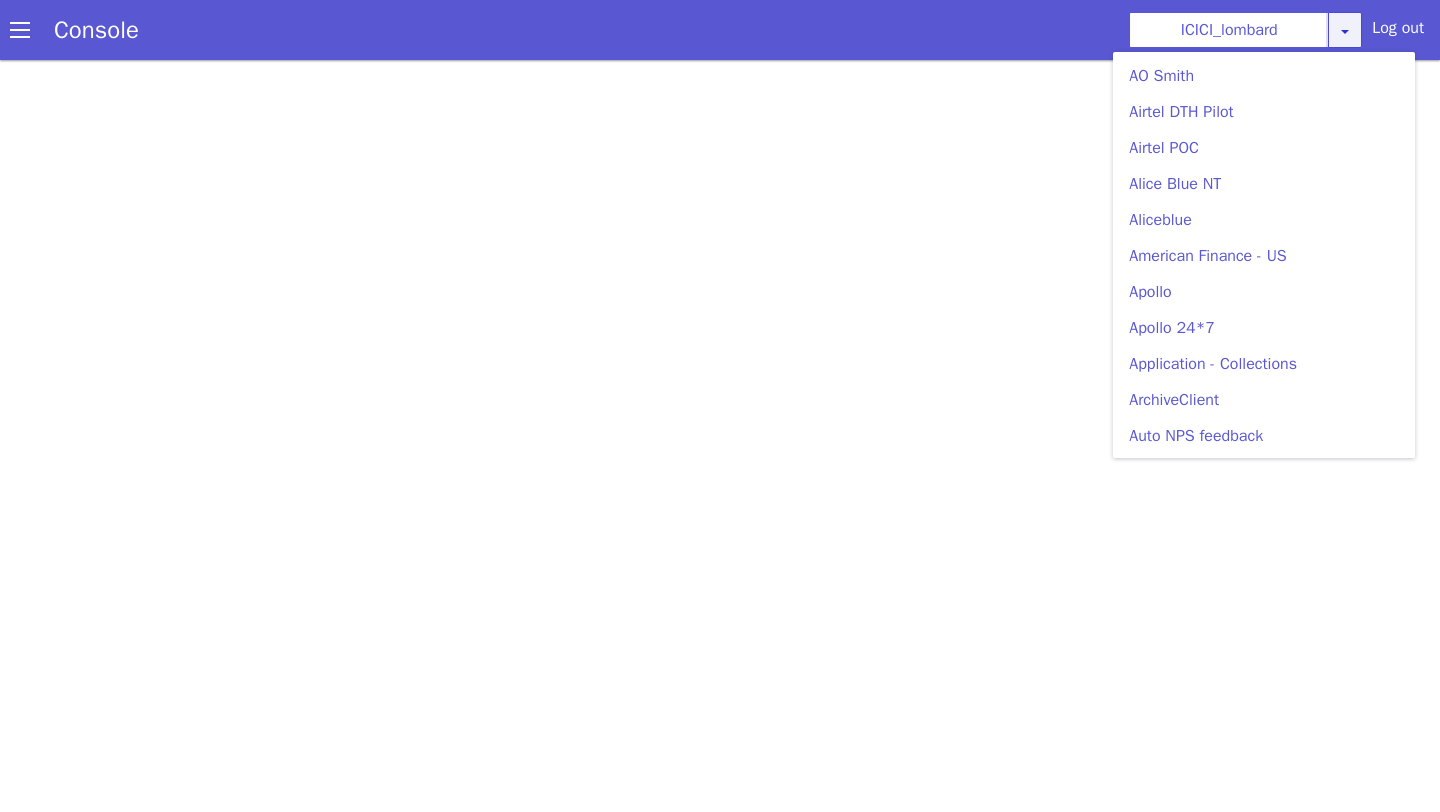 scroll, scrollTop: 6, scrollLeft: 0, axis: vertical 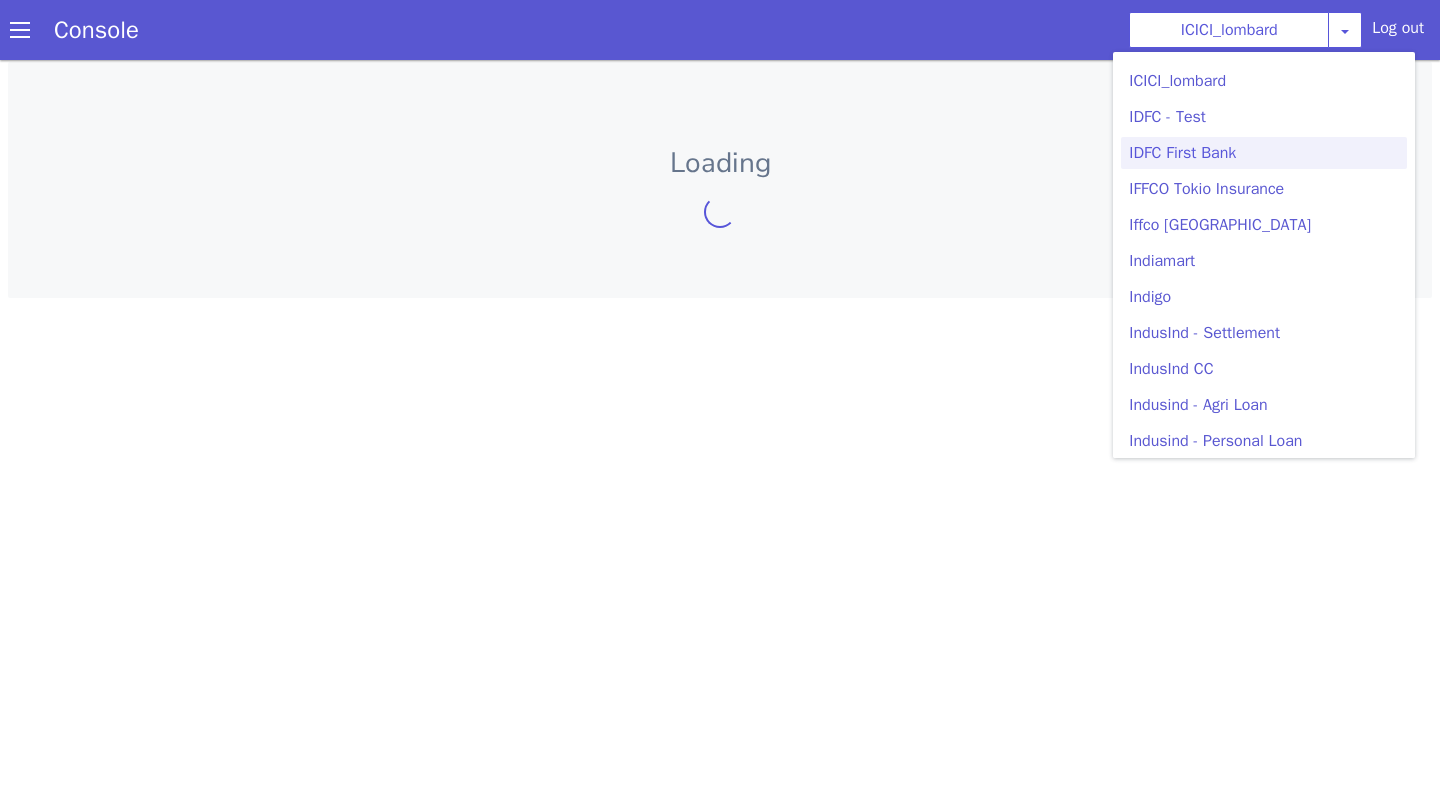 click on "Console ICICI_lombard AO Smith Airtel DTH Pilot Airtel POC Alice Blue NT Aliceblue American Finance - US Apollo Apollo 24*7 Application - Collections ArchiveClient Auto NPS feedback Avaya Devconnect Axis Axis AMC Axis Outbound BAGIC BALIC BALIC Old 2 Bajaj Autofinance Bajaj Fin Banking Demo Barbeque Nation Buy Now Pay Later Cars24 Cashe Central Bank of India Charles Tyrwhitt Cholamandalam Finance Consumer Durables Coverfox Covid19 Helpline Credgenics CreditMate DPDzero DUMMY Data collection Demo - Collections Dish TV E2E_VB_PAMS_India ERCM Emeritus Eureka Forbes - LQ FFAM360 - US Familiarity Farming_Axis Finaccel Flipkart Flow Templates Fusion Microfinance Giorgos_TestBot Great Learning Grievance Bot HDB Finance HDFC HDFC Ergo HDFC Freedom CC HDFC Life Demo HDFC Securities Hathway Internet Hathway V2 Home Credit IBM IBM Banking Demo ICICI ICICI Bank Outbound ICICI Lombard Persistency ICICI Prudential ICICI securities ICICI_lombard IDFC - Test IDFC First Bank IFFCO Tokio Insurance Iffco Tokio Indiamart Indigo" at bounding box center (720, 400) 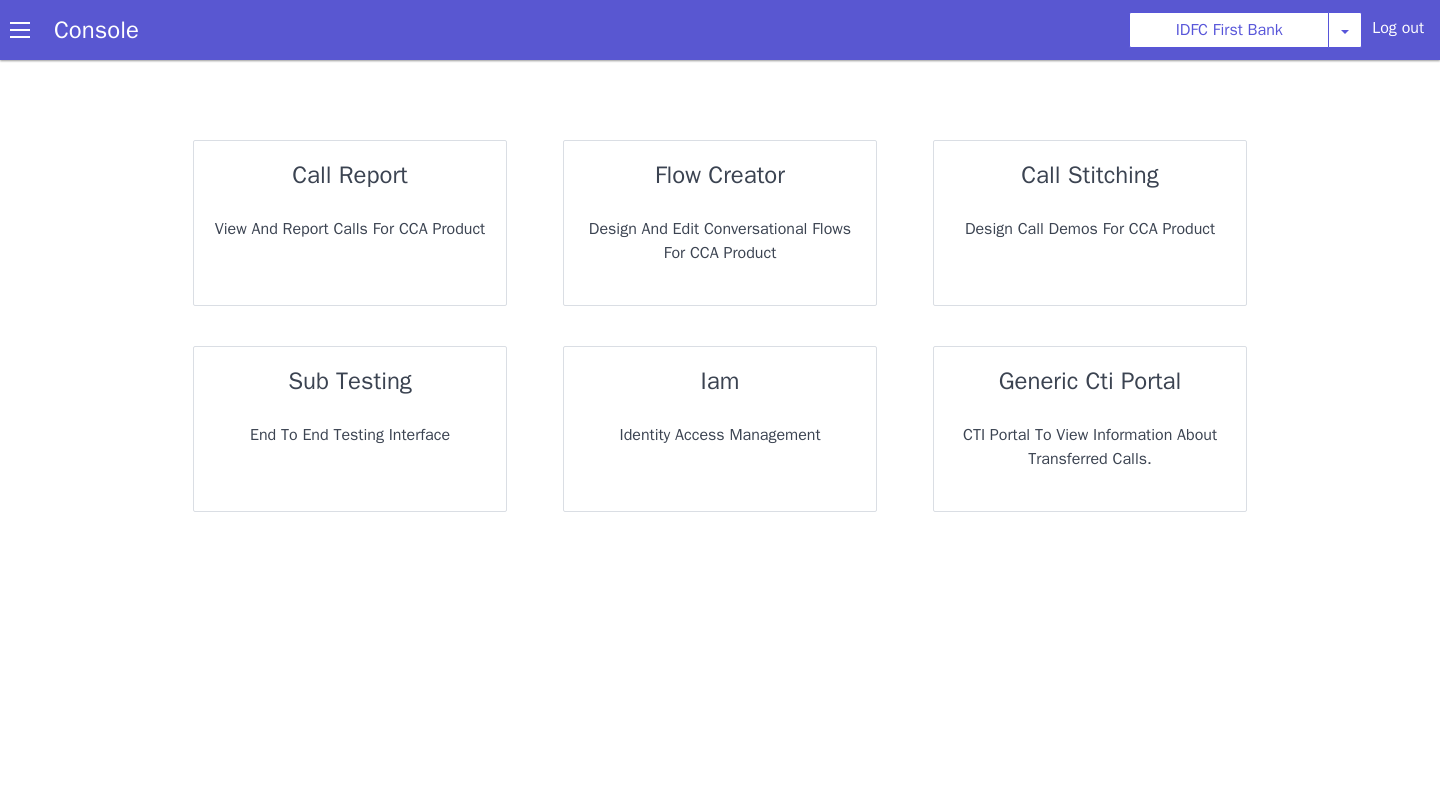 scroll, scrollTop: 0, scrollLeft: 0, axis: both 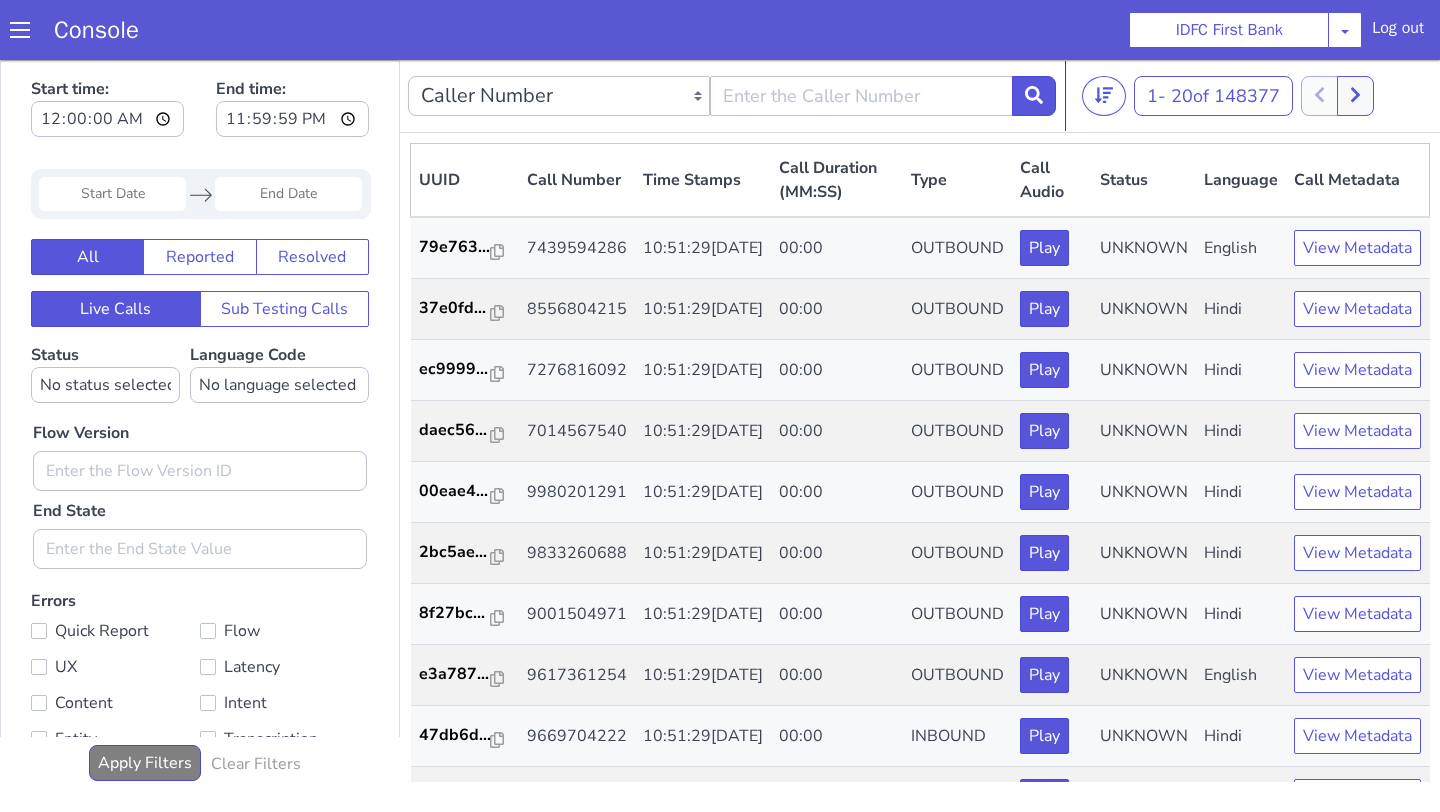 click on "Console" at bounding box center (86, 30) 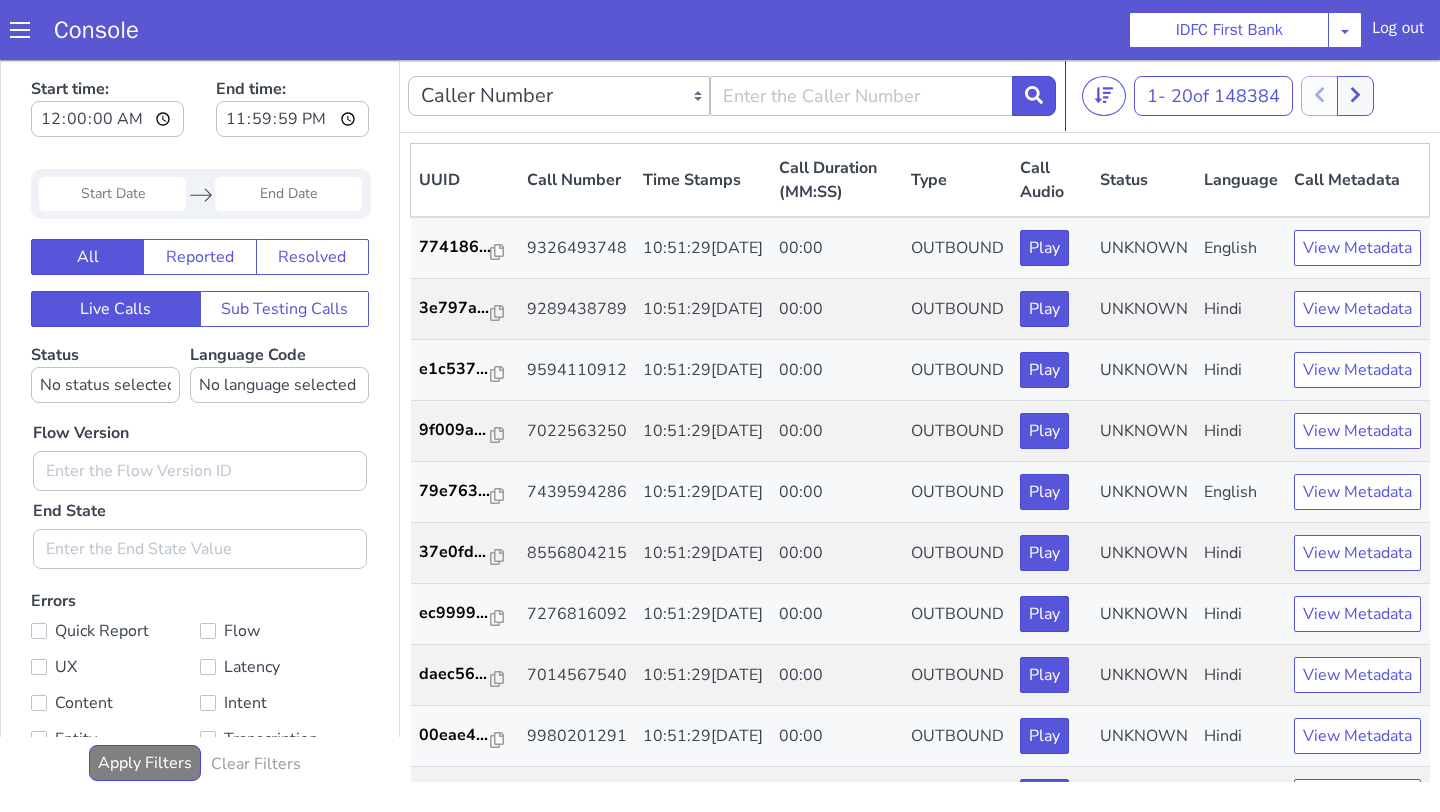 click at bounding box center [20, 30] 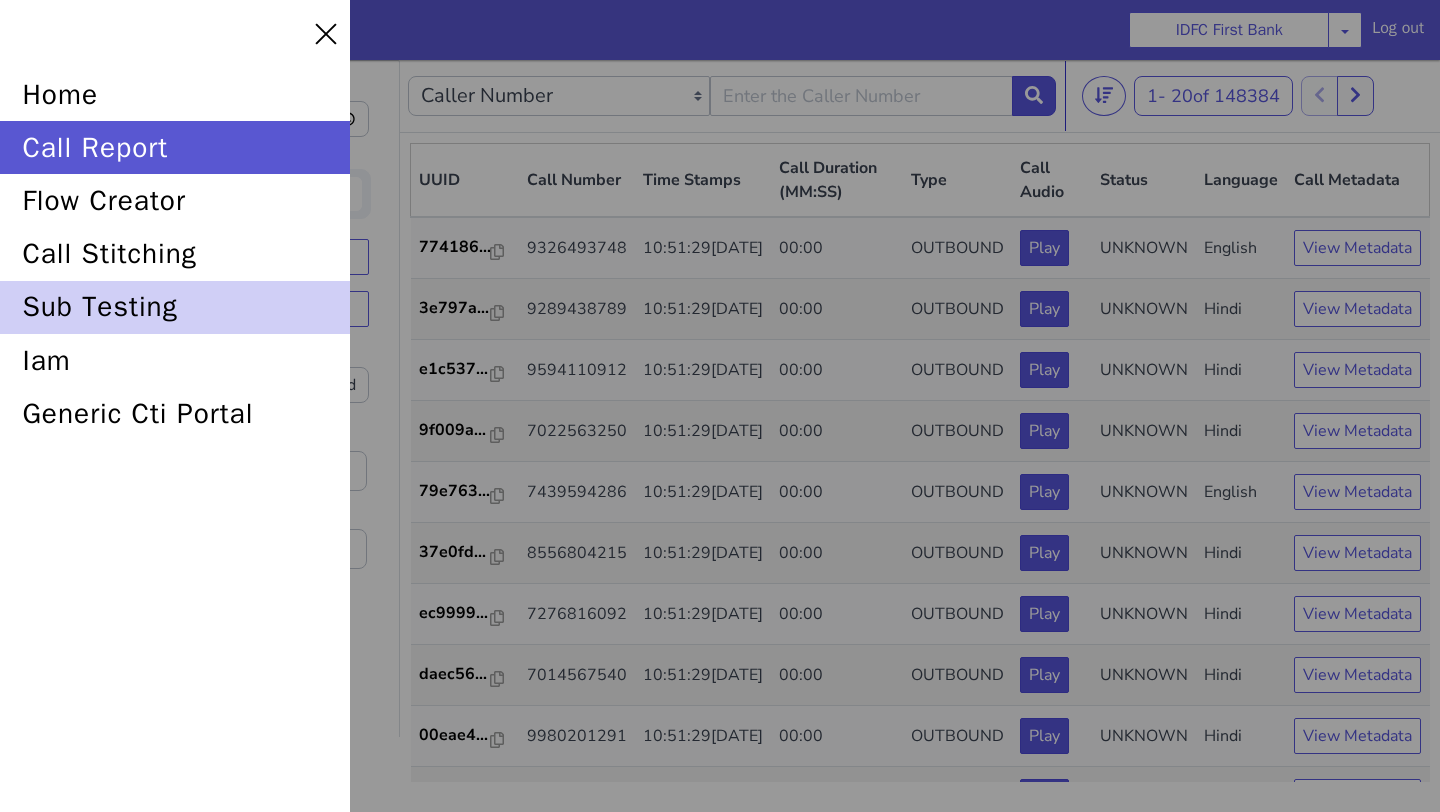 click on "sub testing" at bounding box center (175, 307) 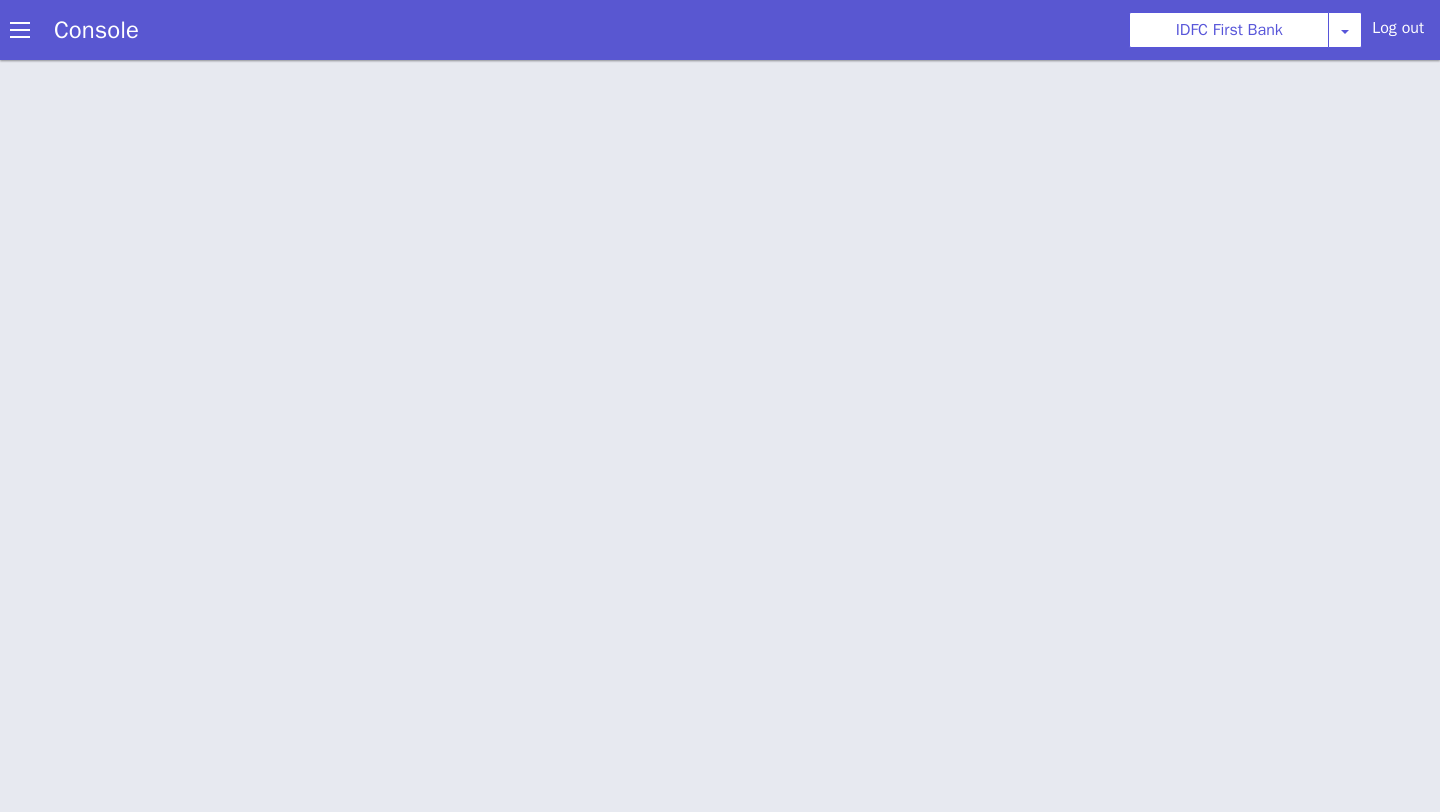 scroll, scrollTop: 6, scrollLeft: 0, axis: vertical 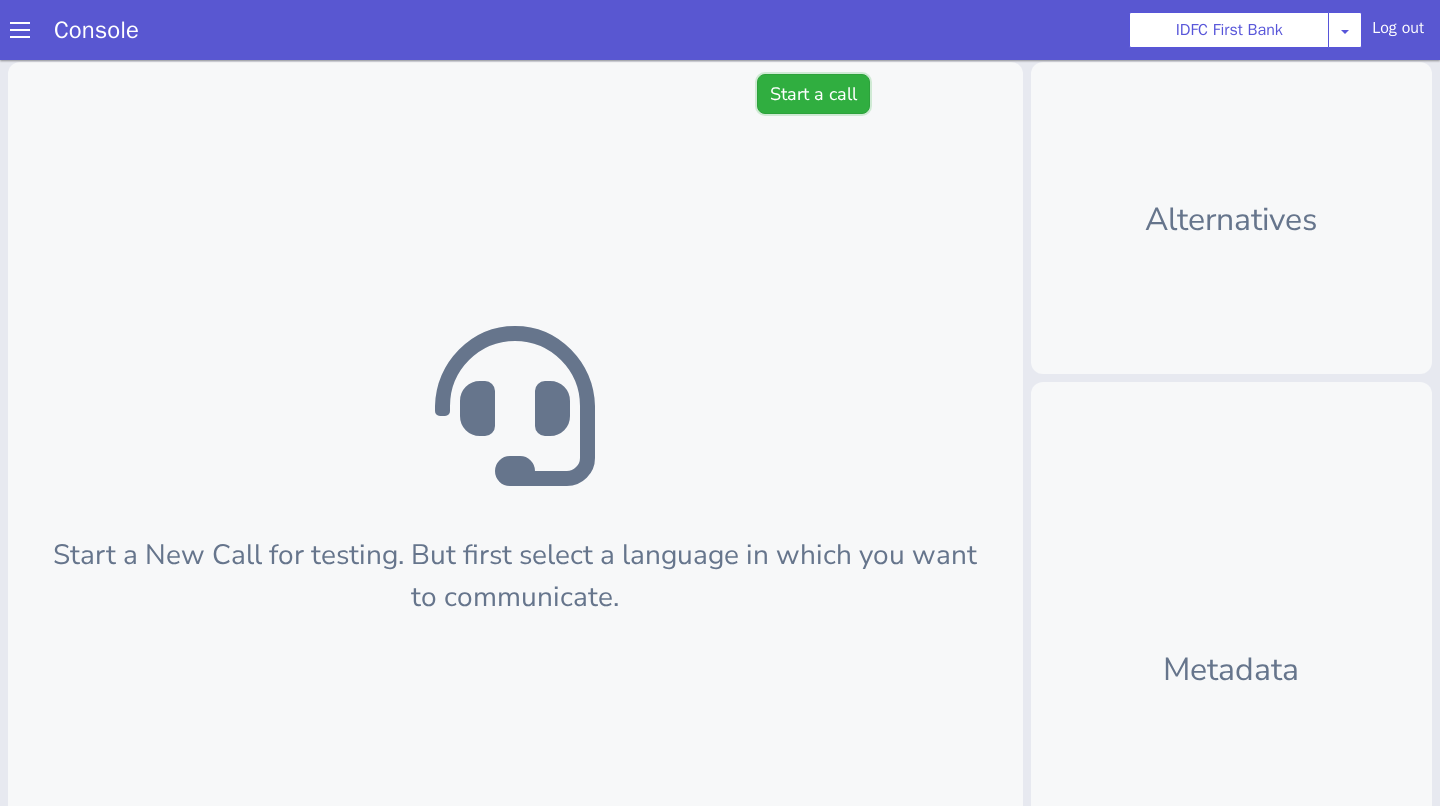 click on "Start a call" at bounding box center [813, 94] 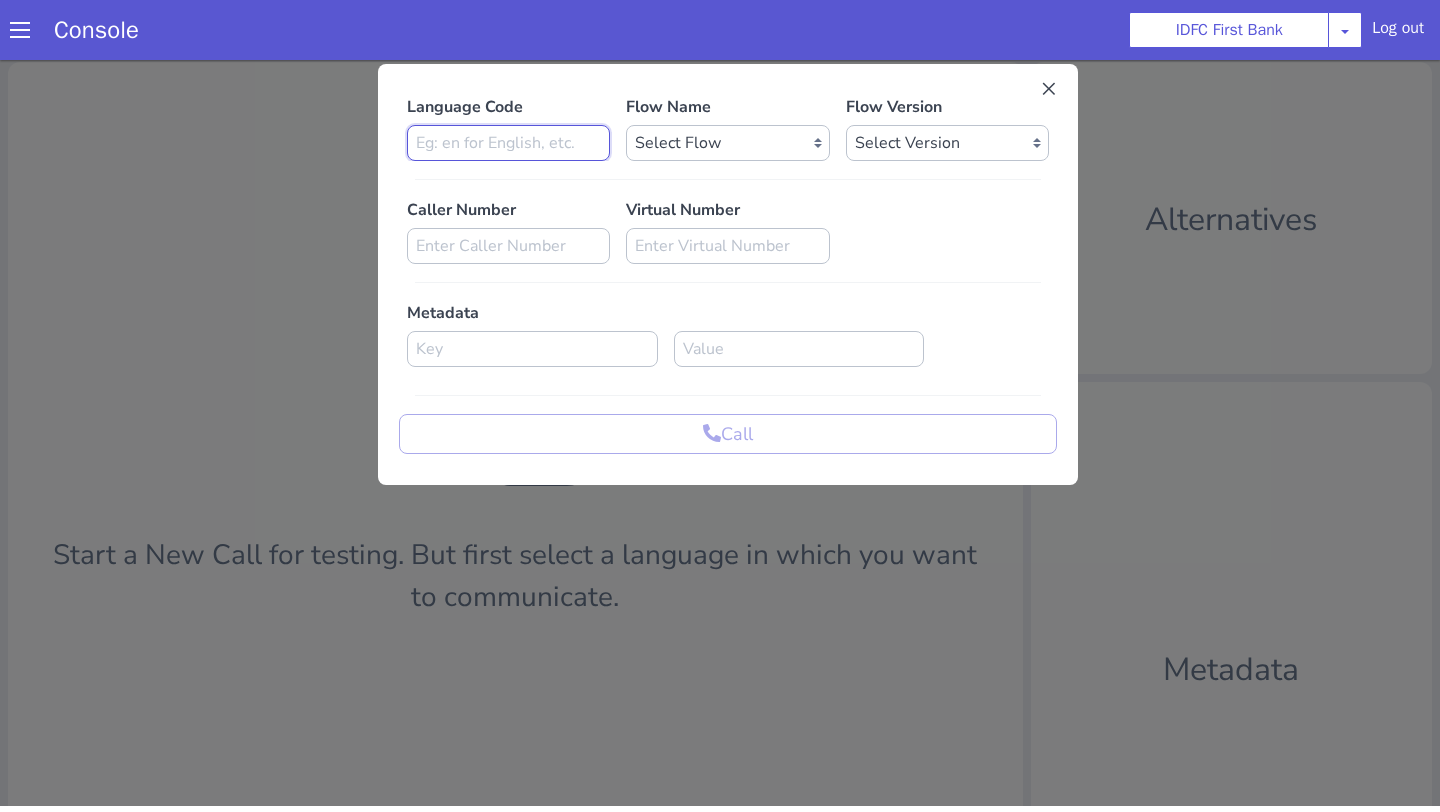 click at bounding box center [508, 143] 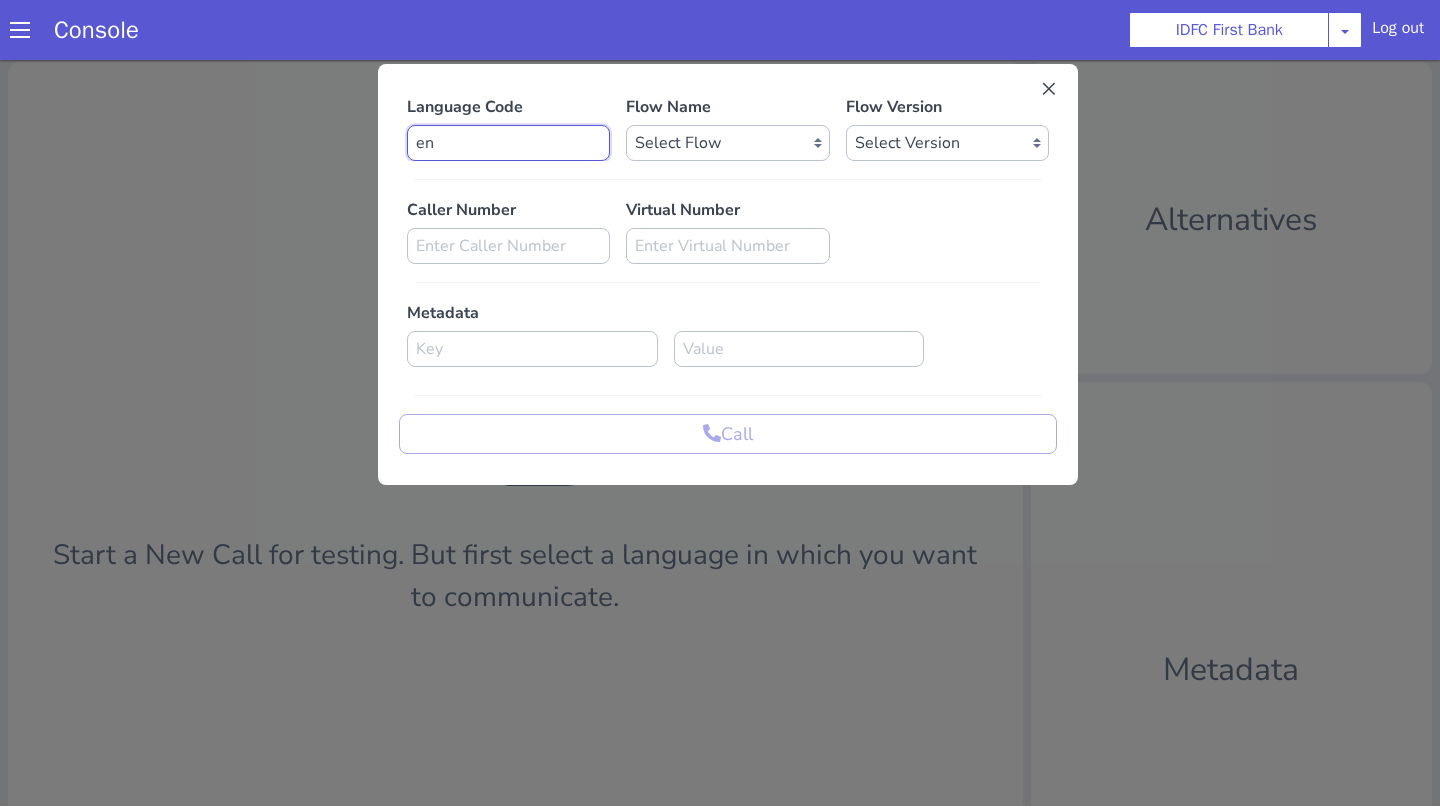 type on "en" 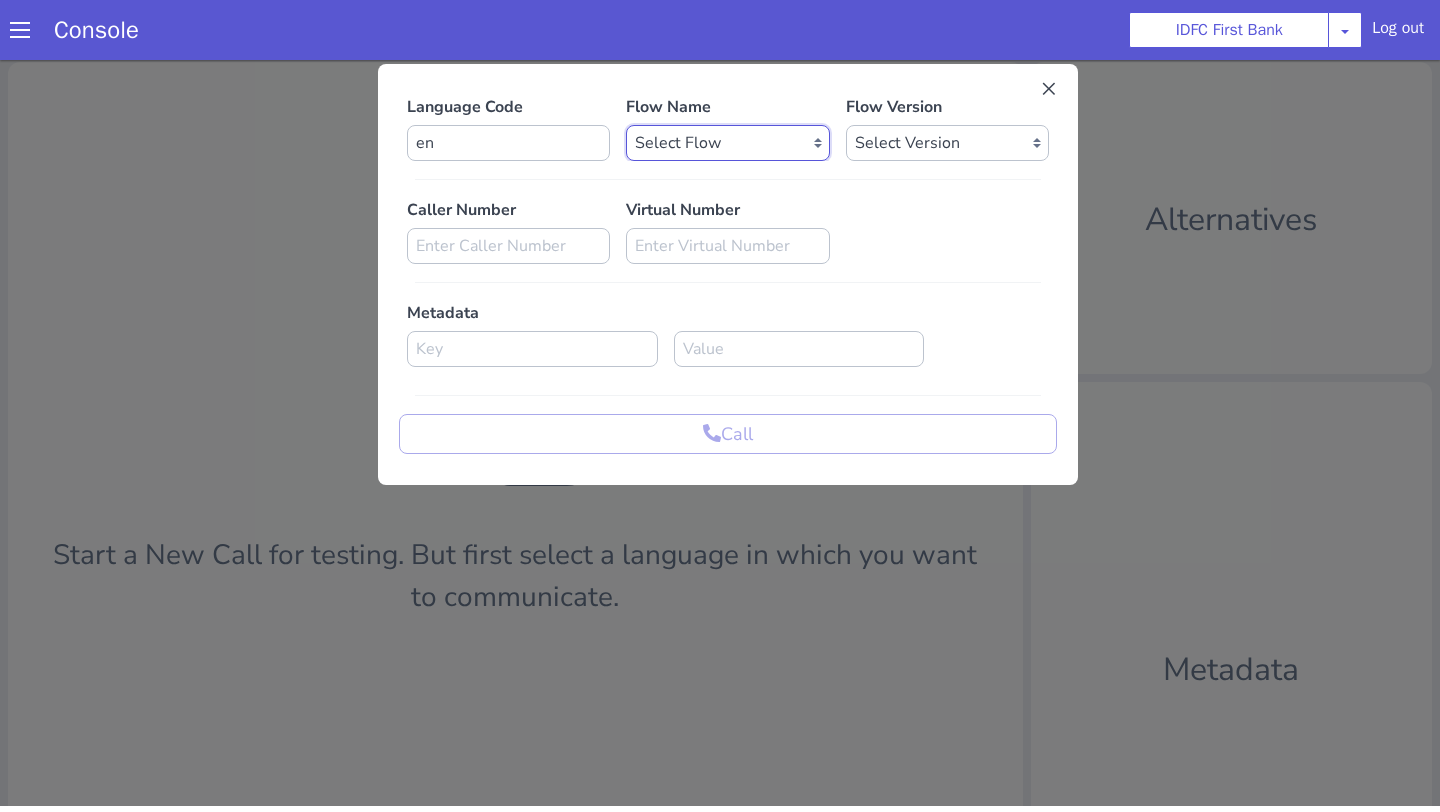 click on "Select Flow IDFC - MEL Flexi Rough work IDFC Test - English SA Funding T+15 Reminder IDFC Adhoc Feature Testing IDFC Test - Hindi API Test flow Lead Qualification Experiment Flow - 1 Lead Qualification Experiment - 2 IDFC Health Insurance IDFC PLCL Rural IDFC - Fund more IDFC - FD Cross Sell IDFC Farmer bot - Tamil HLBT - Home Loan Balance Transfer Rough IDFC PLCL : PLFK IDFC - LAP Balance Transfer IDFC - Car Refinance LOC - Rural IDFC - BIL Business Loan AcePL FirstMoney IDFC - PLCL MBL PL IDFC_farmer_en IDFC - Loan Against Property MBL Affordable Housing Loan BT IDFC - Life Insurance Policy IDFC CC PA+PQ IDFC - BALCON LOC - Loan on Credit Card SA Funding Rural IDFC - AcePL Rural Farmer_Bot_Bengali IDFC_farmer_marathi IDFC_farmer_telugu IDFC_farmer_kannada IDFC_farmer_odiya IDFC Pre Approved Loan Lead Conversion IDFC - EMI Conversion SA FundMore Rural IDFC - MBL HL Fresh IDFC - FD Rural IDFC - CA Funding IDFC - Gold Loan Fresh IDFC - Gold loan BT IDFC - UAT Gold Loan BT IDFC - UAT Gold Loan Fresh" at bounding box center [727, 143] 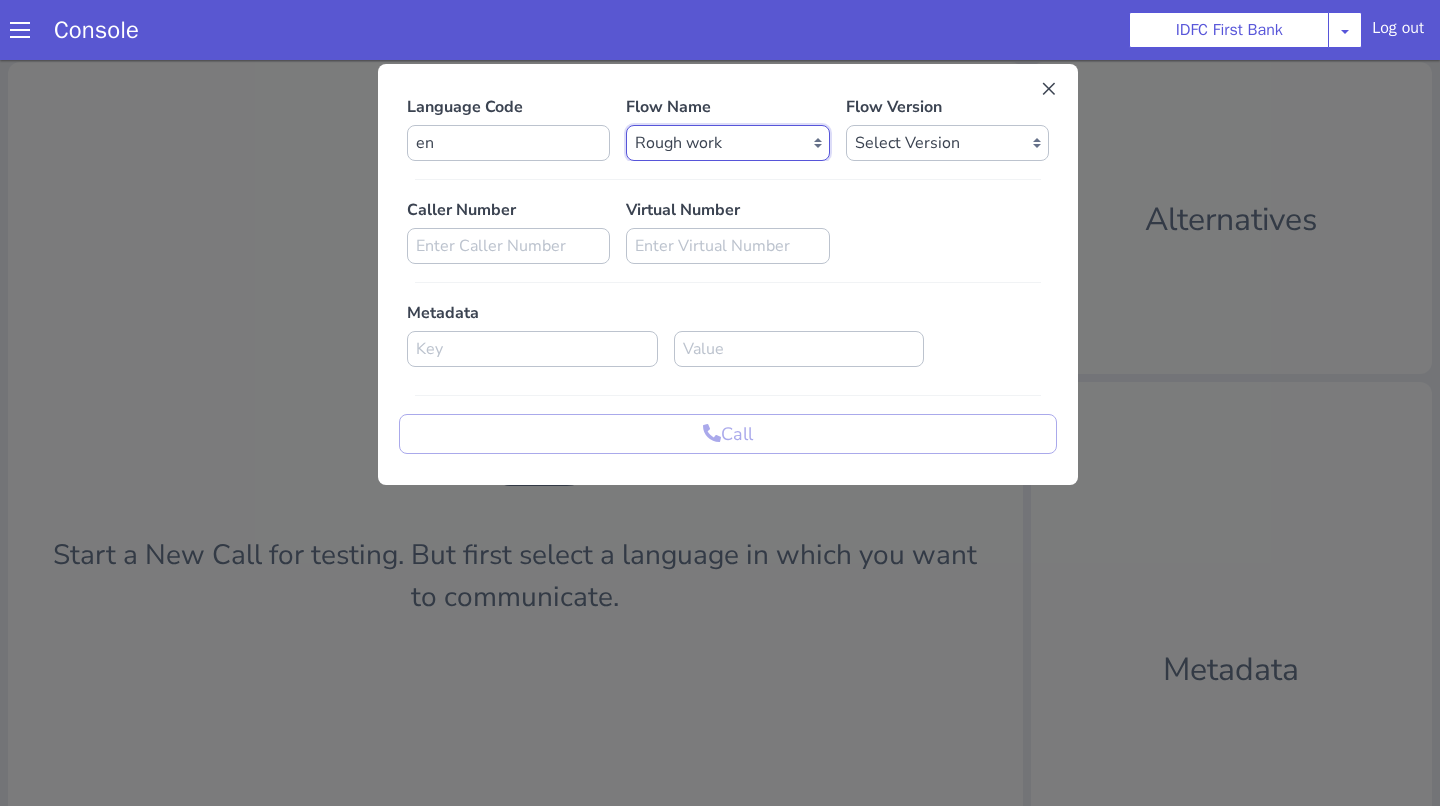 click on "Select Flow IDFC - MEL Flexi Rough work IDFC Test - English SA Funding T+15 Reminder IDFC Adhoc Feature Testing IDFC Test - Hindi API Test flow Lead Qualification Experiment Flow - 1 Lead Qualification Experiment - 2 IDFC Health Insurance IDFC PLCL Rural IDFC - Fund more IDFC - FD Cross Sell IDFC Farmer bot - Tamil HLBT - Home Loan Balance Transfer Rough IDFC PLCL : PLFK IDFC - LAP Balance Transfer IDFC - Car Refinance LOC - Rural IDFC - BIL Business Loan AcePL FirstMoney IDFC - PLCL MBL PL IDFC_farmer_en IDFC - Loan Against Property MBL Affordable Housing Loan BT IDFC - Life Insurance Policy IDFC CC PA+PQ IDFC - BALCON LOC - Loan on Credit Card SA Funding Rural IDFC - AcePL Rural Farmer_Bot_Bengali IDFC_farmer_marathi IDFC_farmer_telugu IDFC_farmer_kannada IDFC_farmer_odiya IDFC Pre Approved Loan Lead Conversion IDFC - EMI Conversion SA FundMore Rural IDFC - MBL HL Fresh IDFC - FD Rural IDFC - CA Funding IDFC - Gold Loan Fresh IDFC - Gold loan BT IDFC - UAT Gold Loan BT IDFC - UAT Gold Loan Fresh" at bounding box center [727, 143] 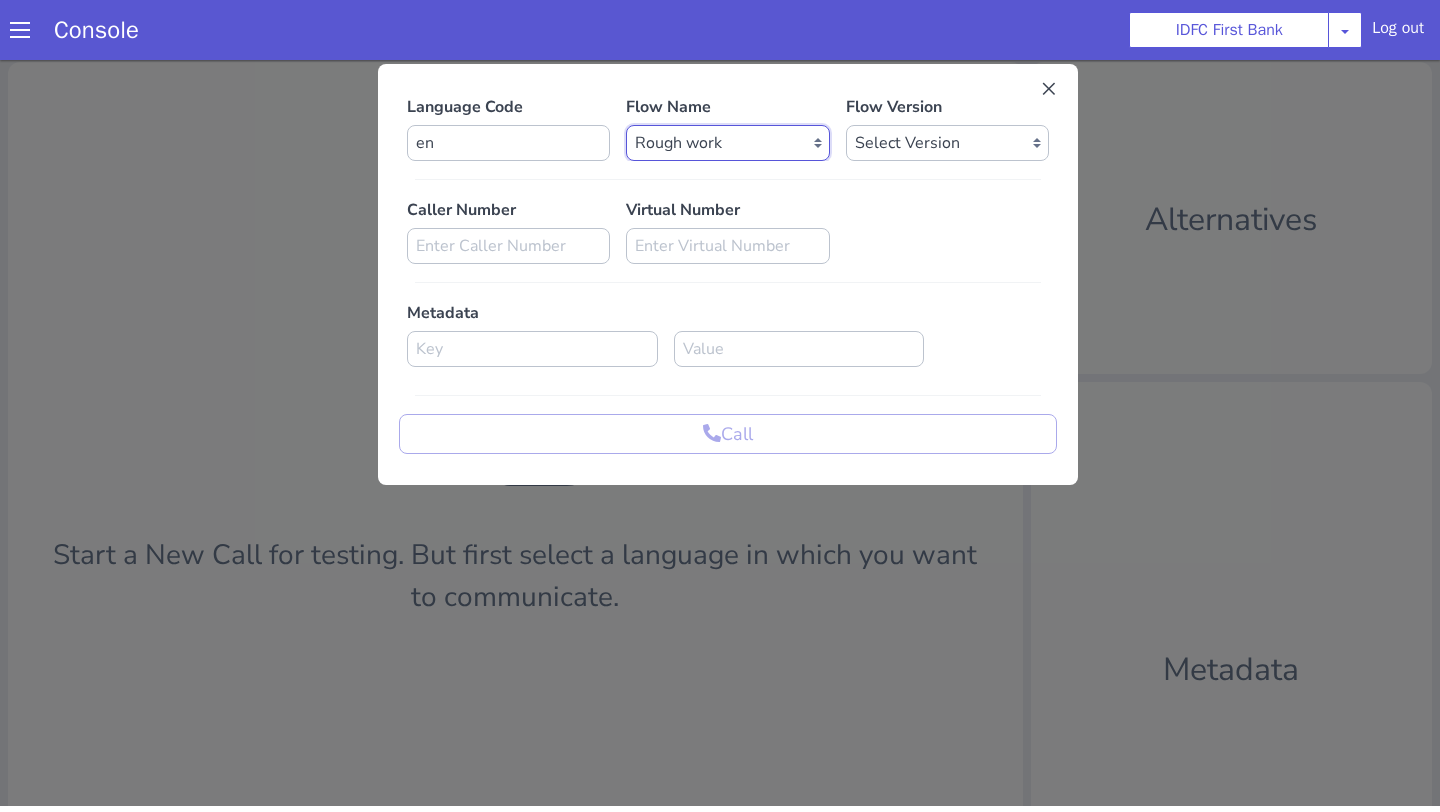 select on "ae9ddda4-f15f-4950-9d27-964ad089df79" 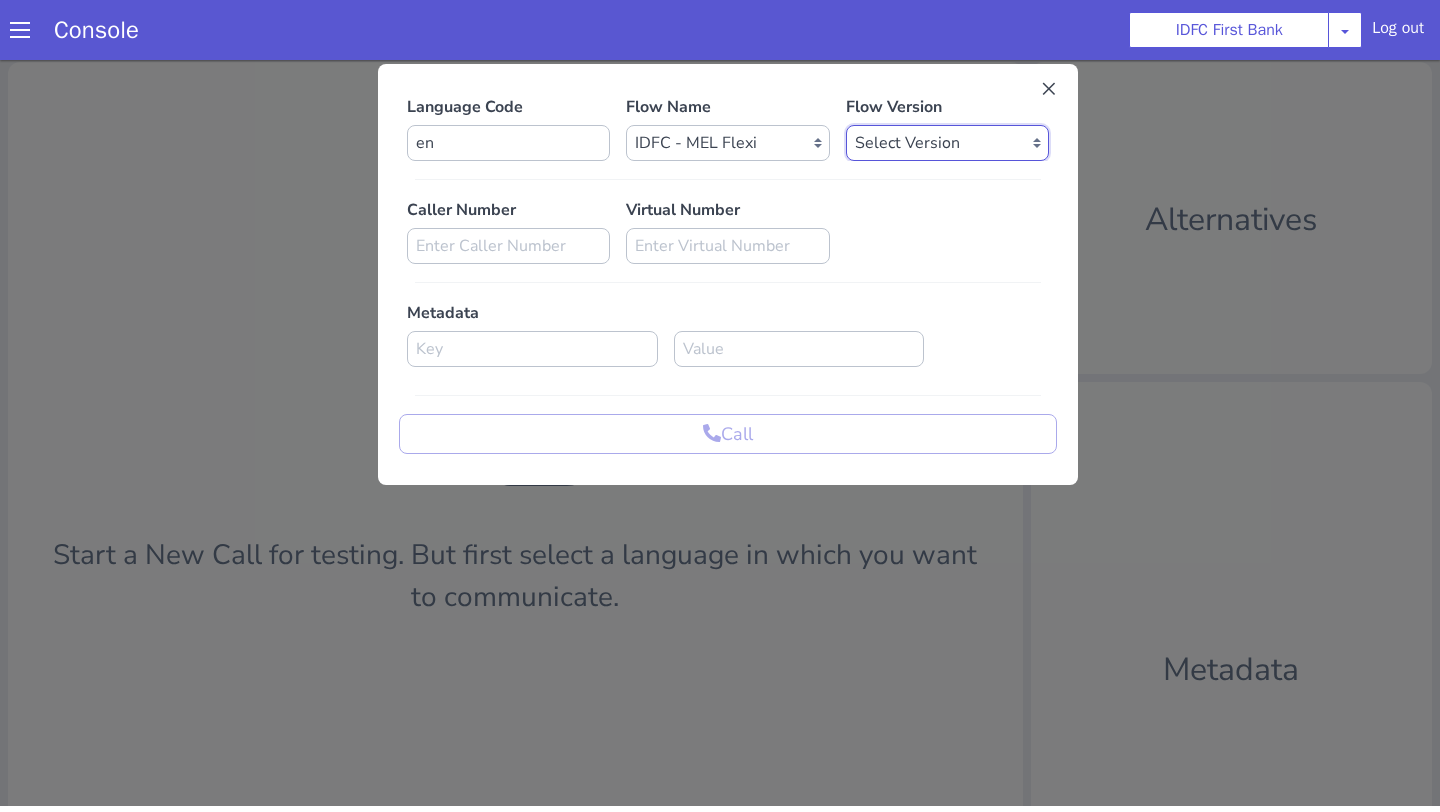 click on "Select Version 0.0.24 0.0.23 0.0.22 0.0.21 0.0.20 0.0.19 0.0.18 0.0.17 0.0.16 0.0.15 0.0.14 0.0.13 0.0.12 0.0.11 0.0.10 0.0.9 0.0.8 0.0.7 0.0.6 0.0.5 0.0.4 0.0.3 0.0.2 0.0.1" at bounding box center (947, 143) 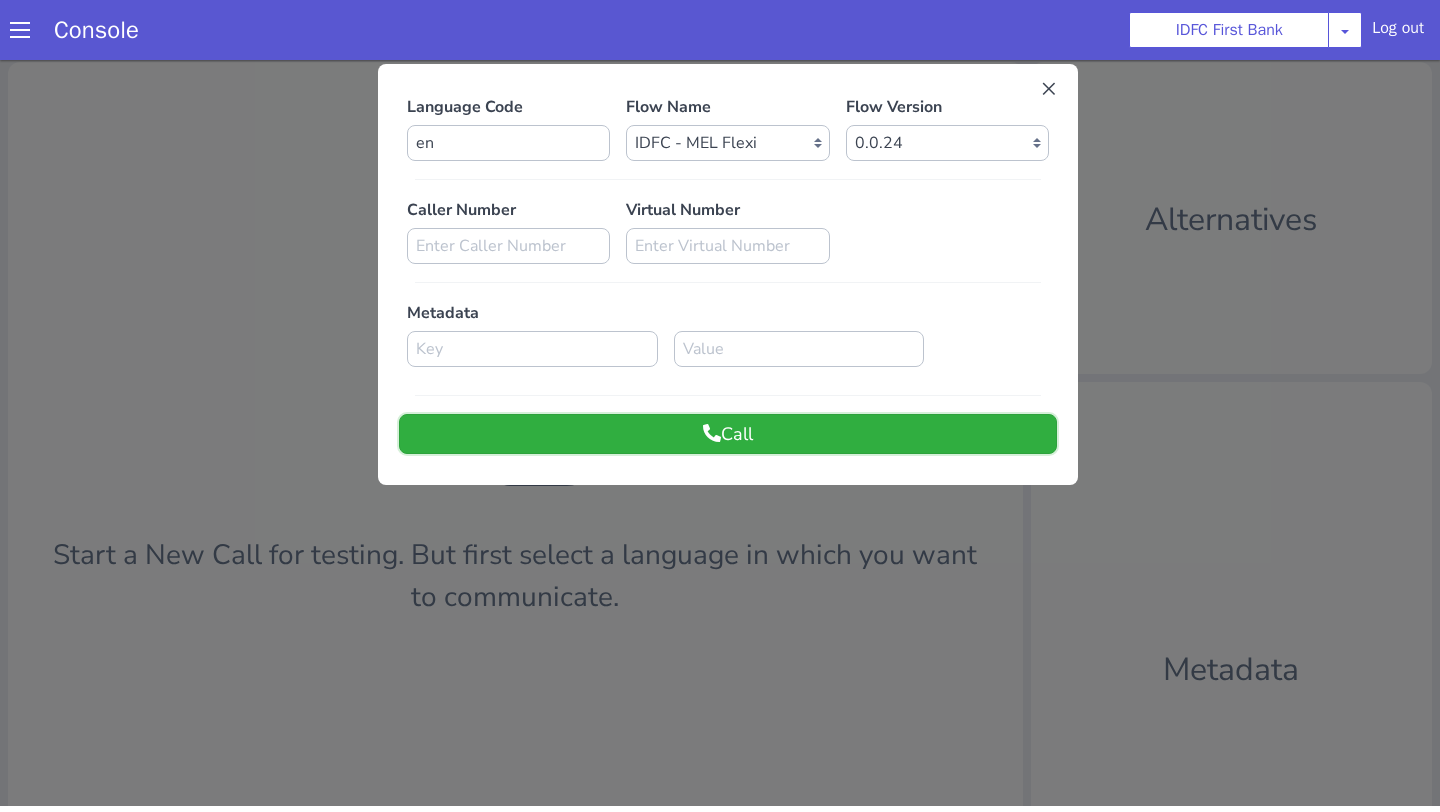 click on "Call" at bounding box center (728, 434) 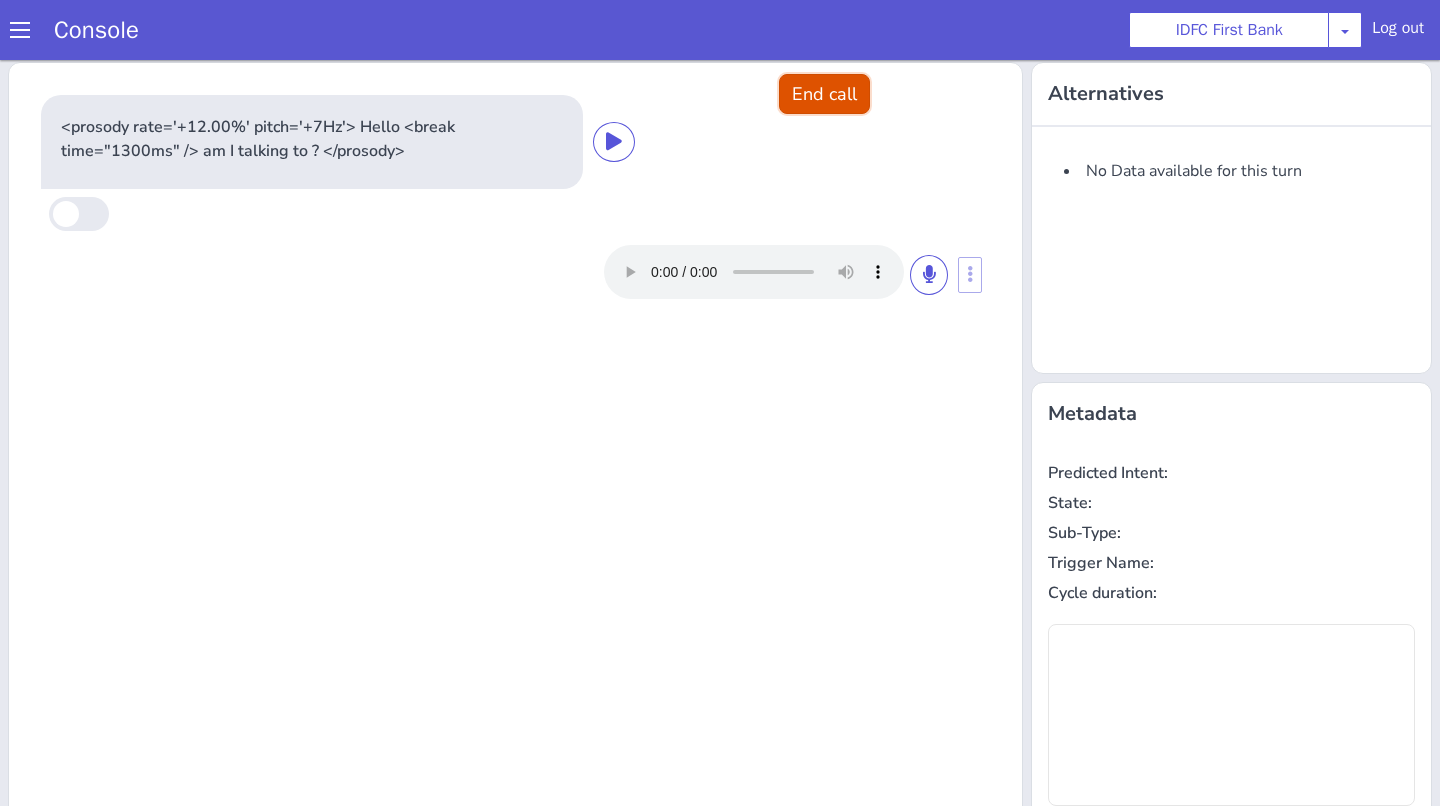 click on "End call" at bounding box center (824, 94) 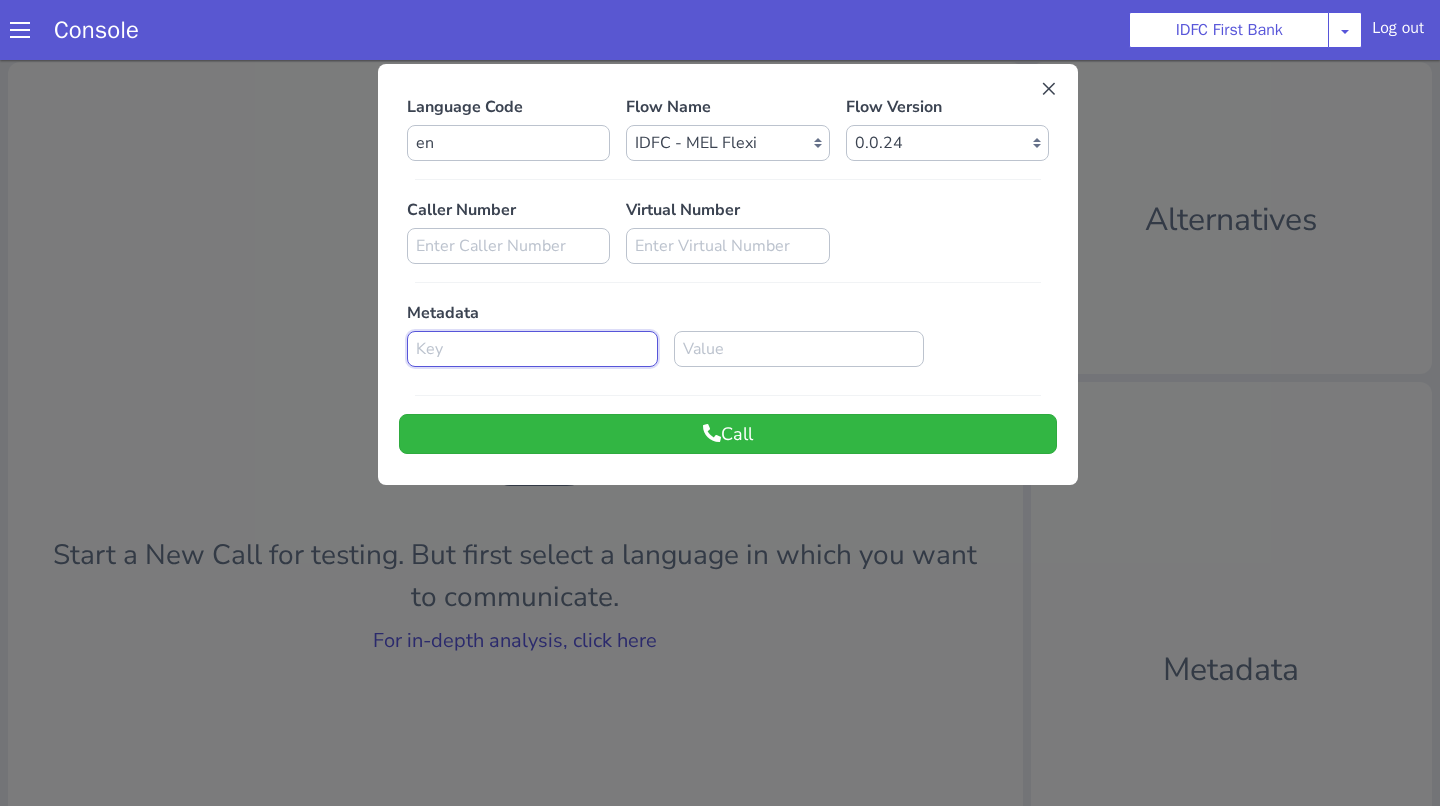 click at bounding box center (532, 349) 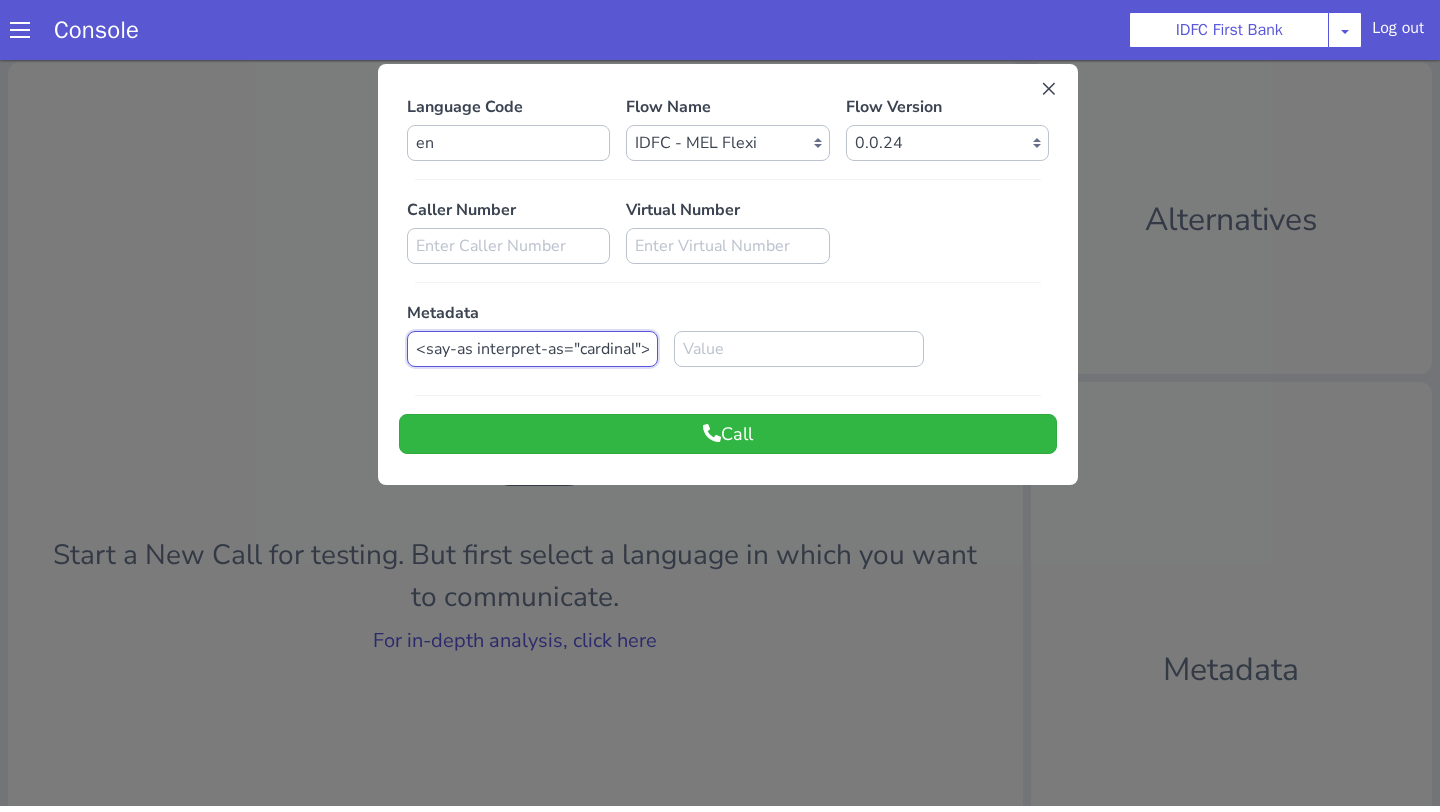scroll, scrollTop: 0, scrollLeft: 195, axis: horizontal 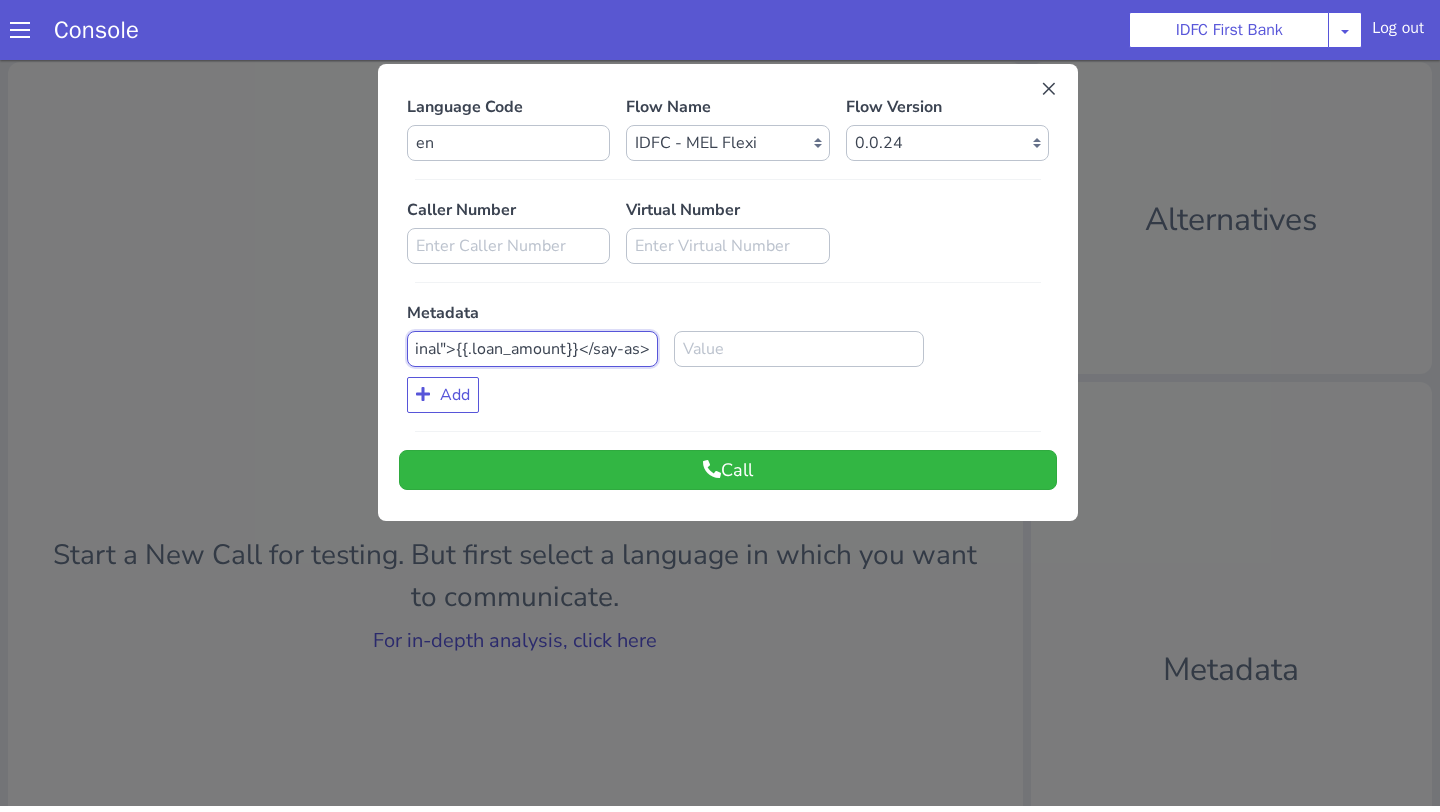 drag, startPoint x: 576, startPoint y: 354, endPoint x: 688, endPoint y: 361, distance: 112.21854 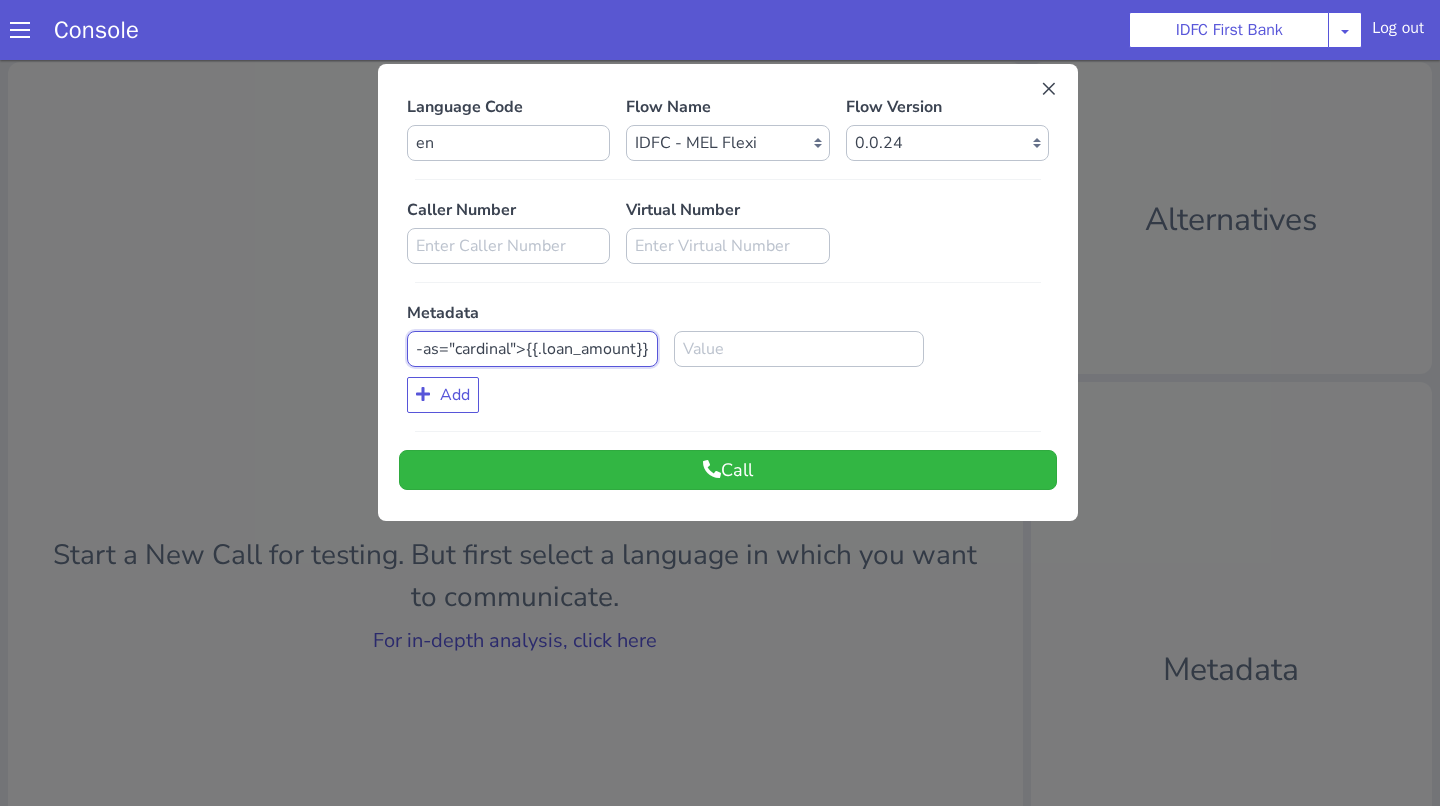 scroll, scrollTop: 0, scrollLeft: 122, axis: horizontal 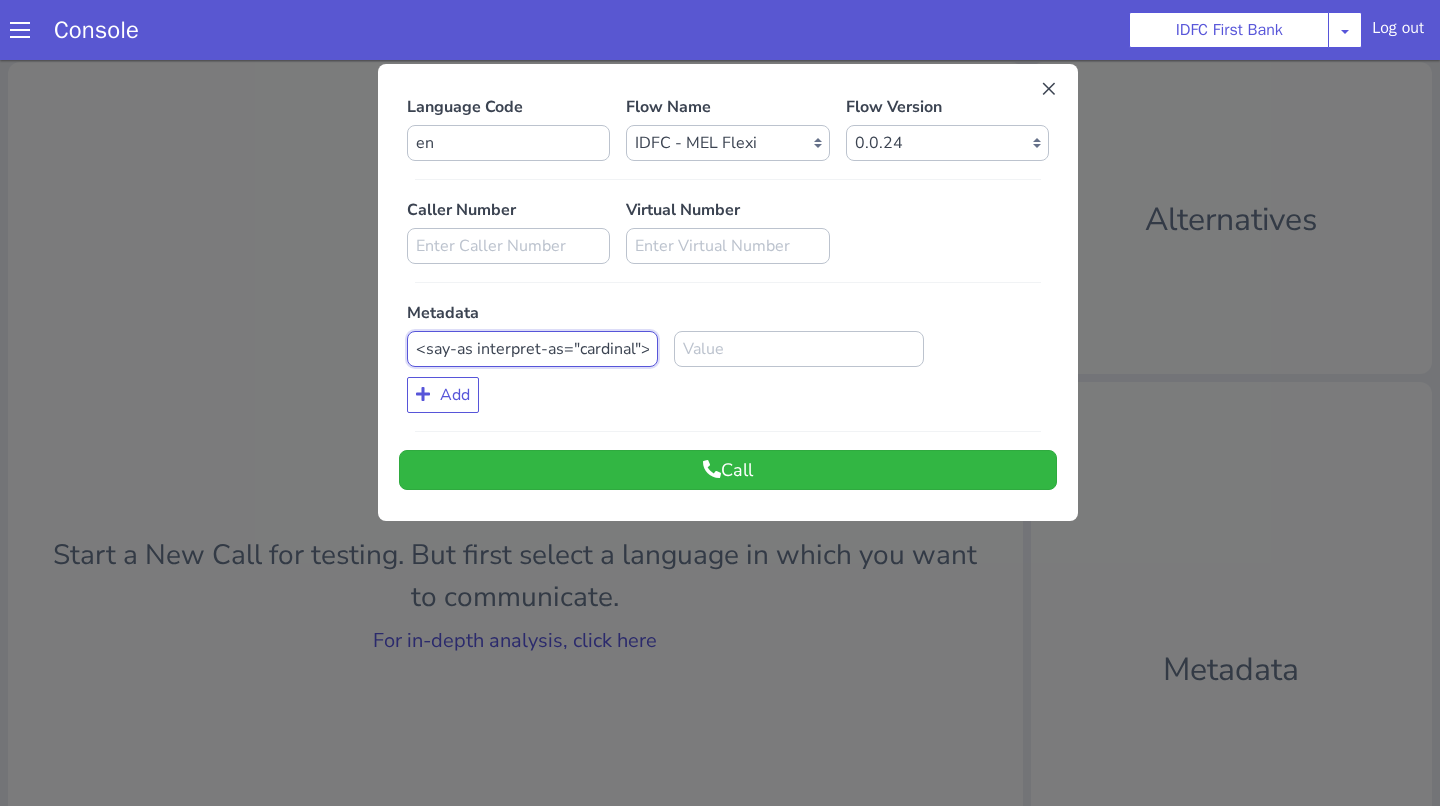 drag, startPoint x: 539, startPoint y: 352, endPoint x: 363, endPoint y: 352, distance: 176 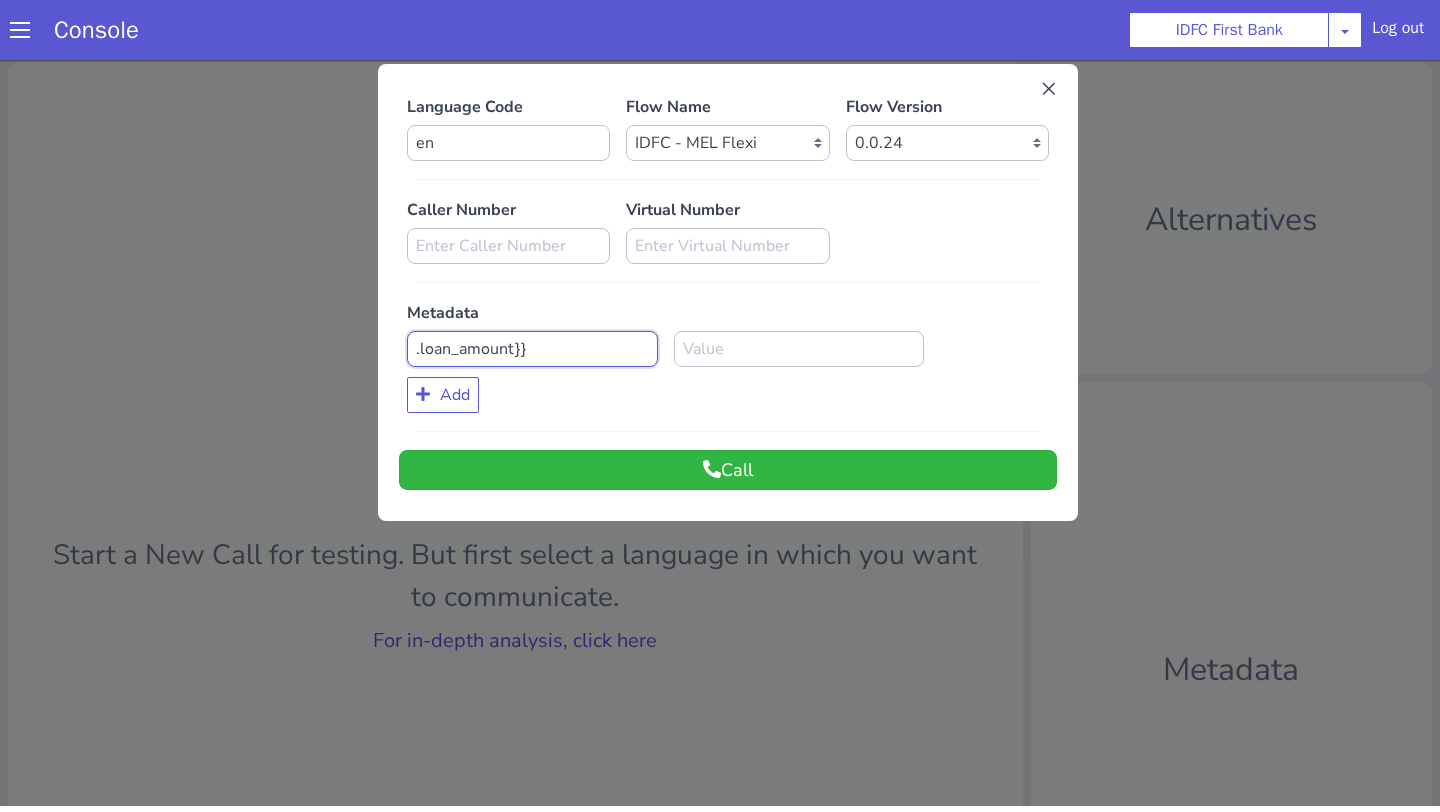 click on ".loan_amount}}" at bounding box center [532, 349] 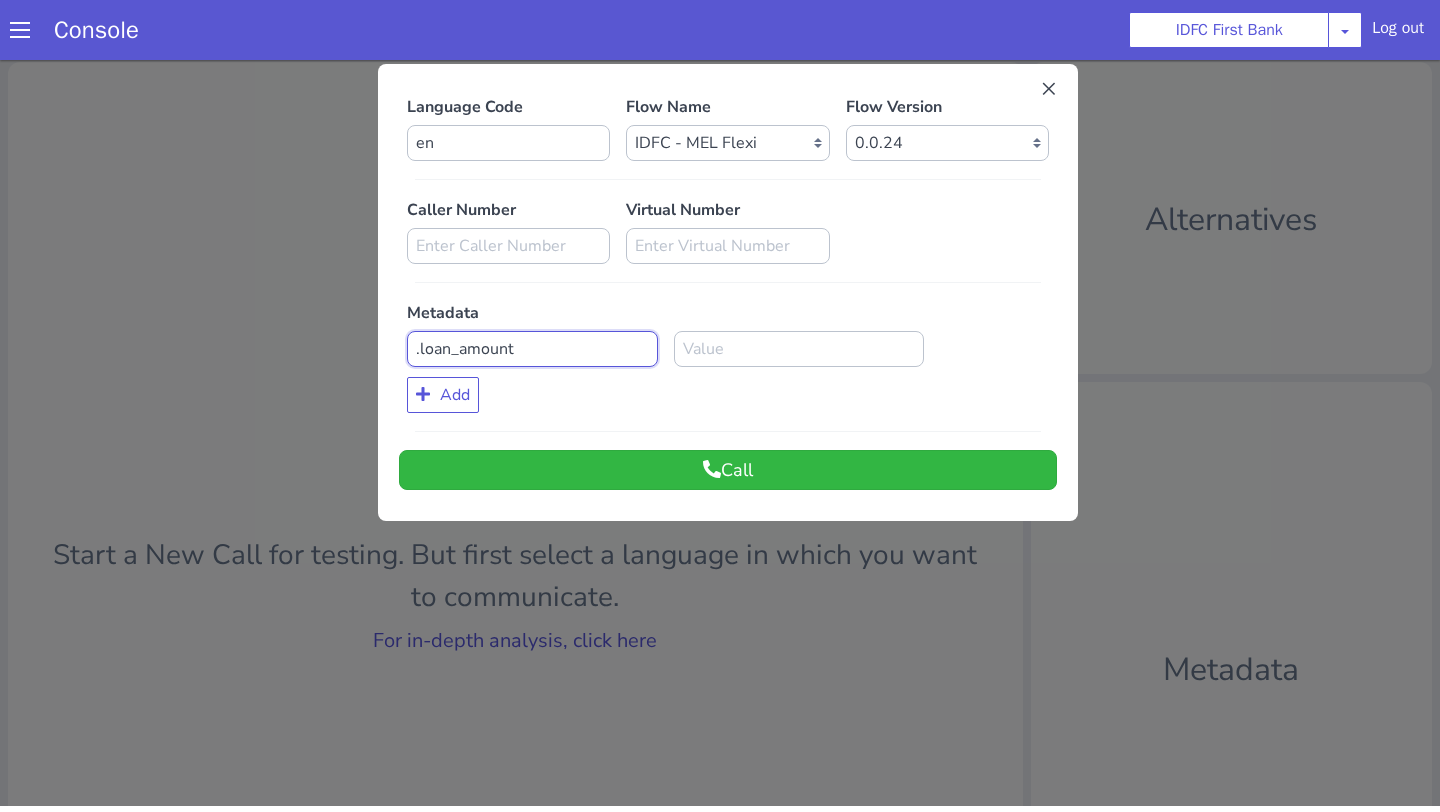click on ".loan_amount" at bounding box center [532, 349] 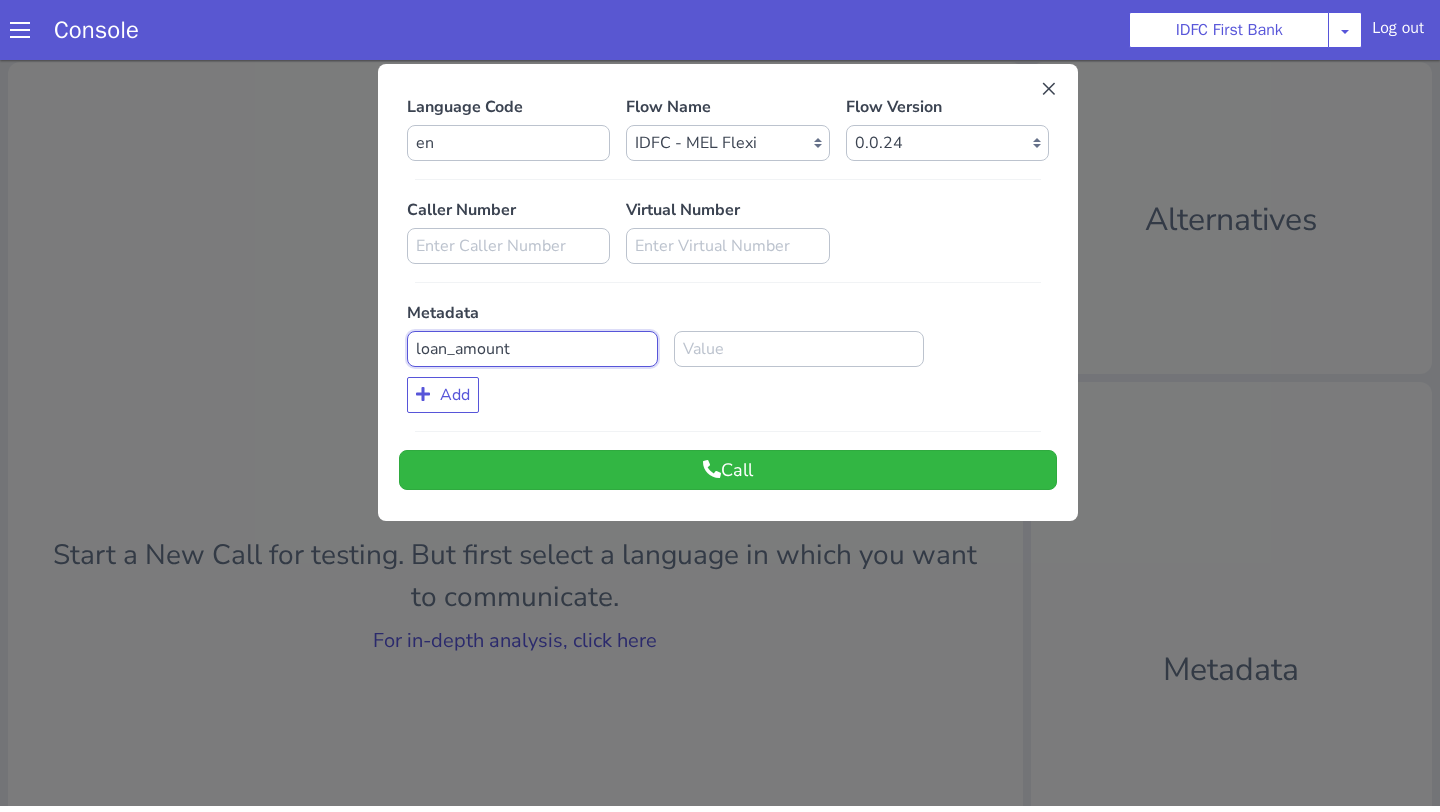 type on "loan_amount" 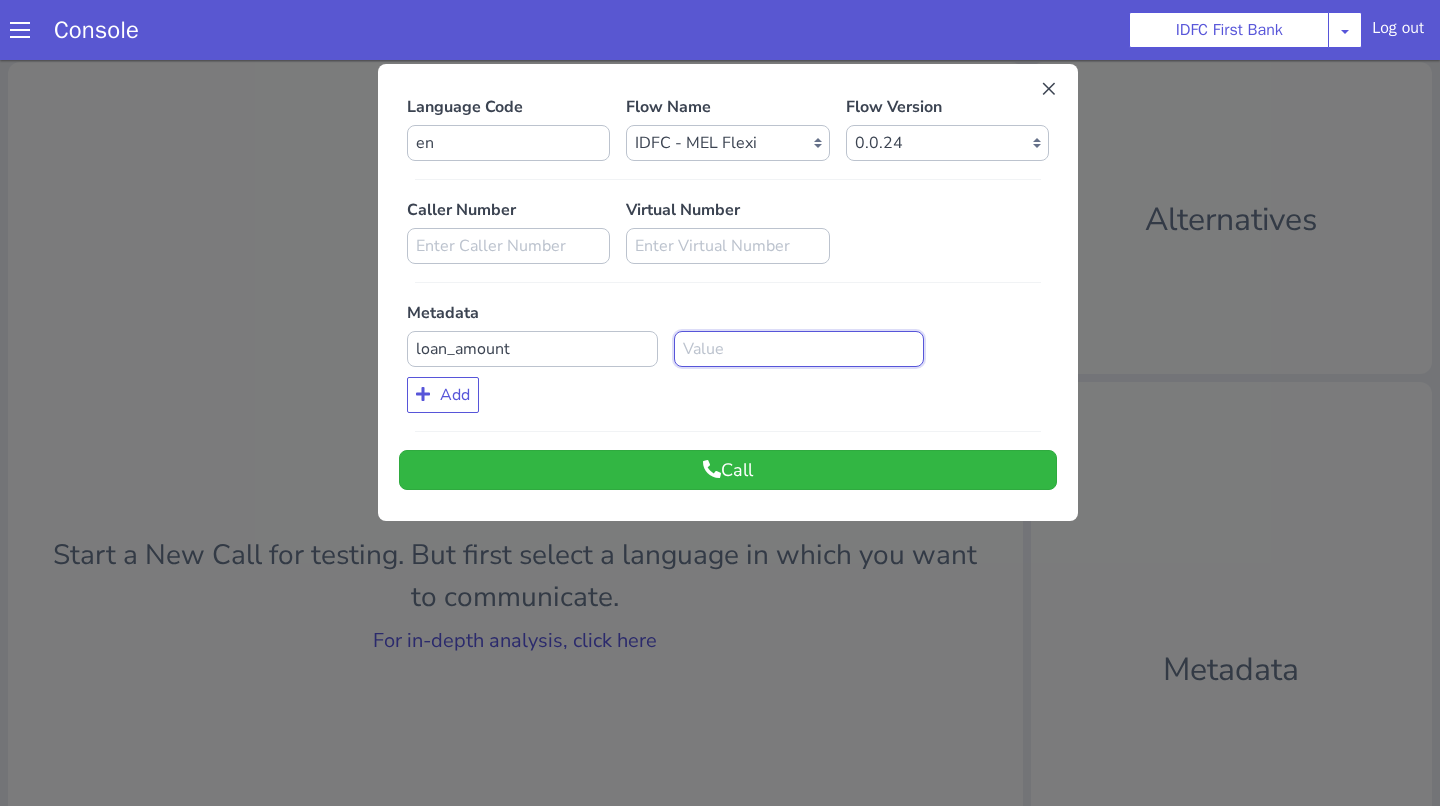click at bounding box center (799, 349) 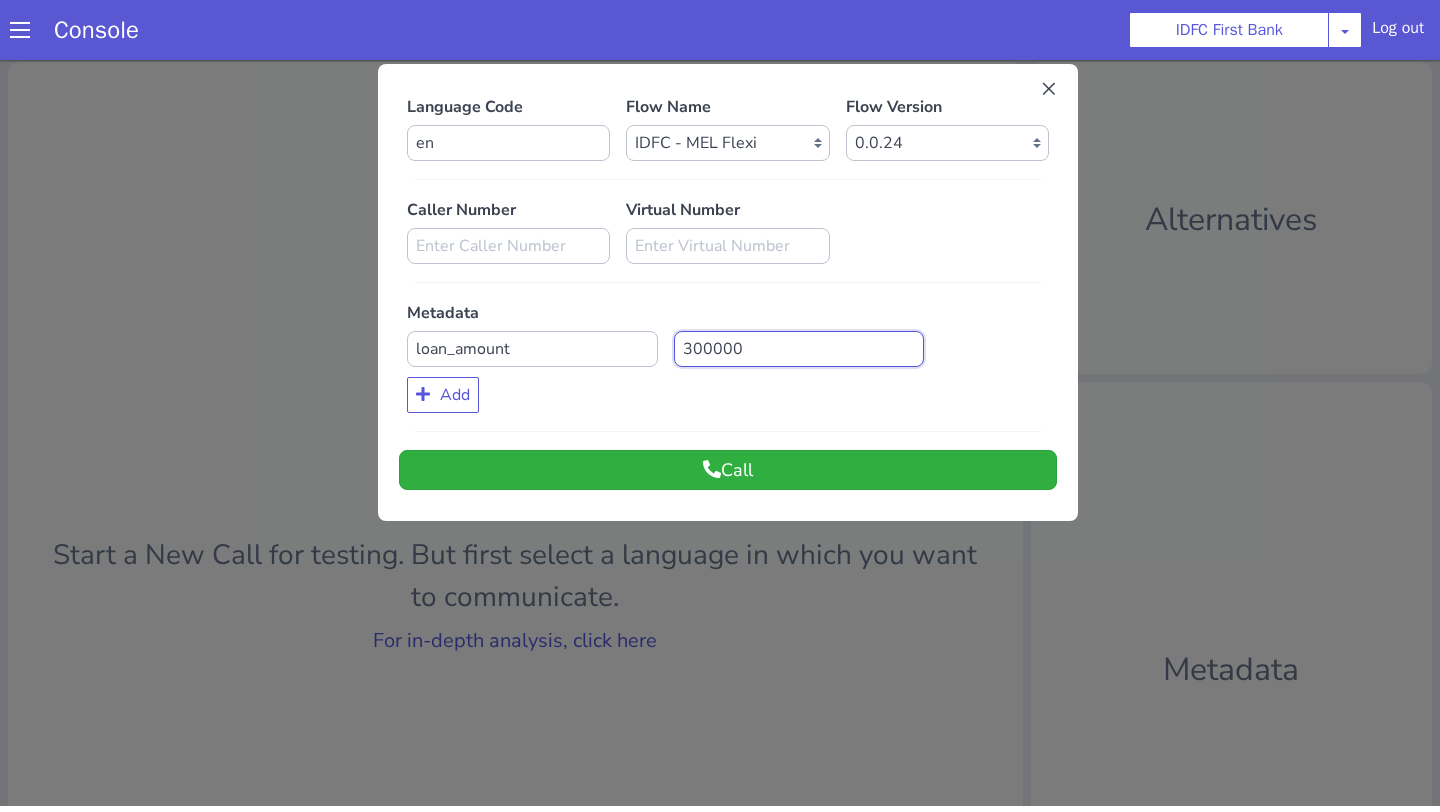 type on "300000" 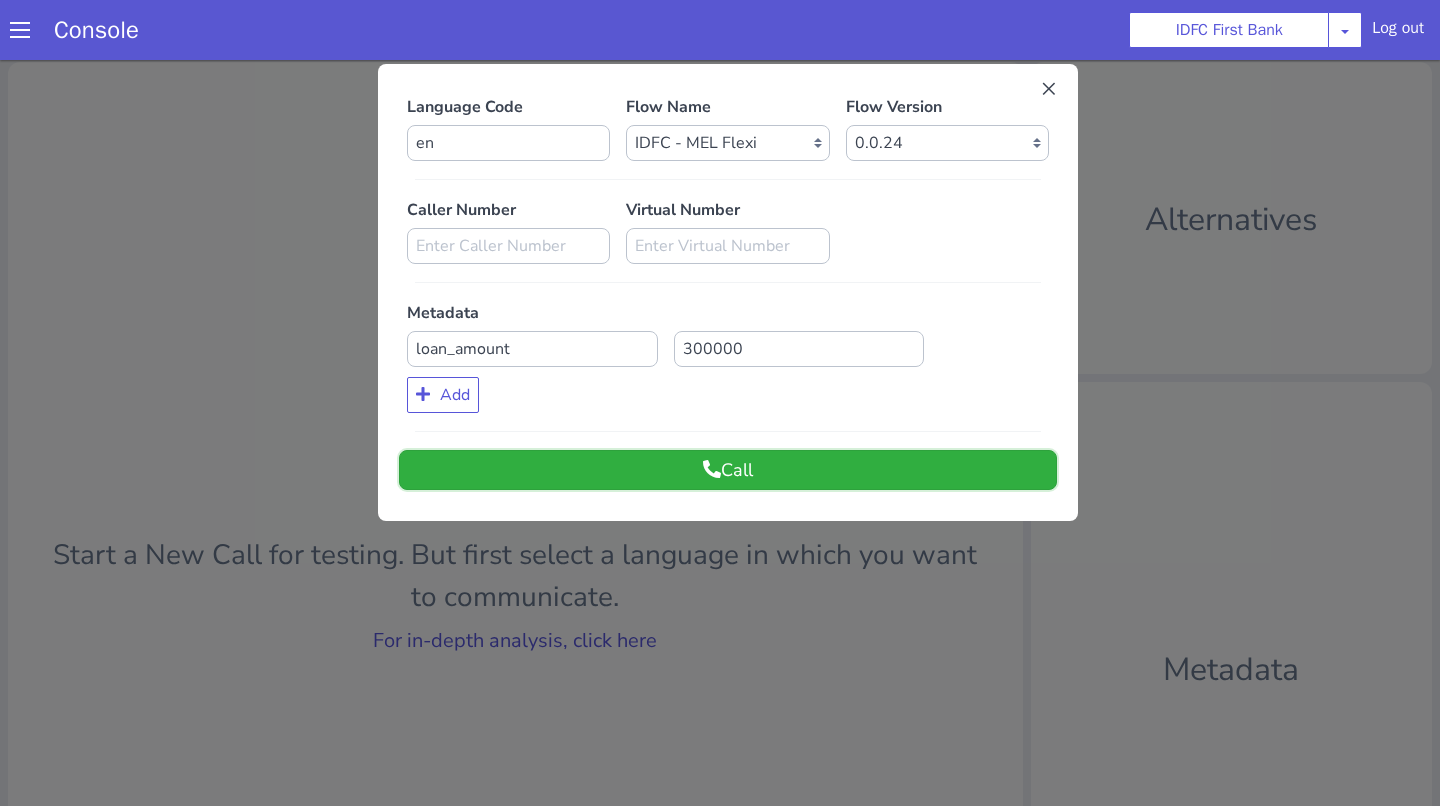 click on "Call" at bounding box center (728, 470) 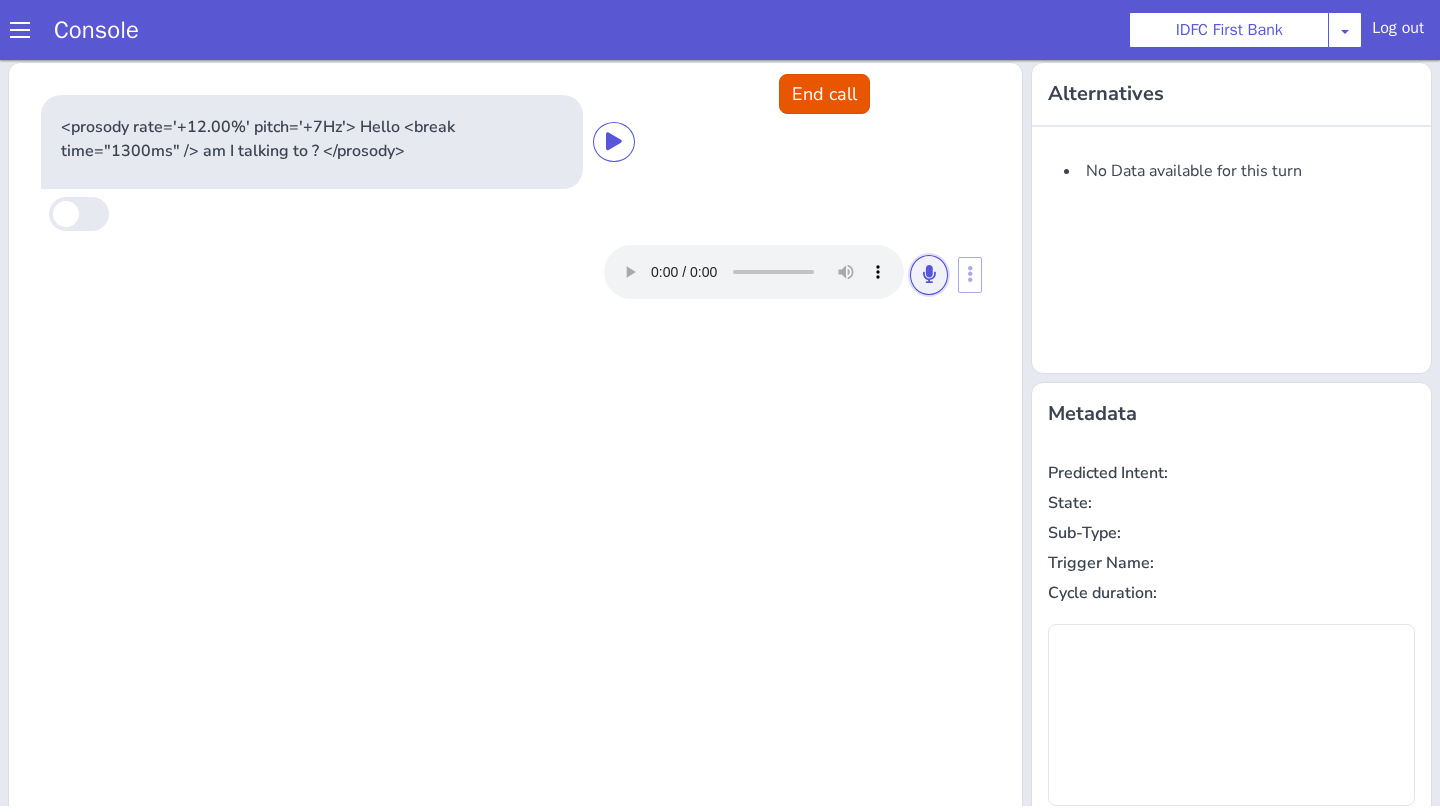 click at bounding box center (929, 274) 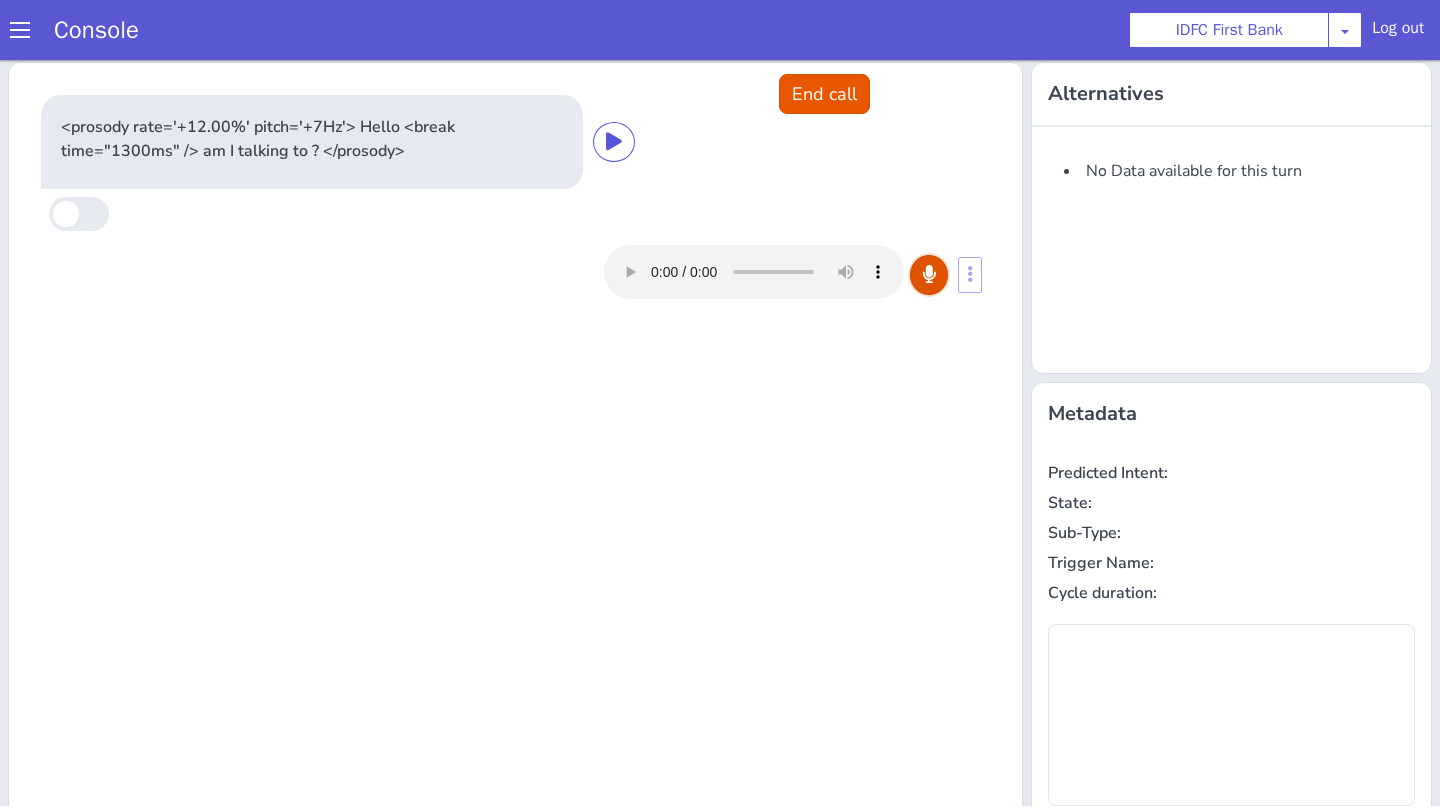 click at bounding box center (929, 274) 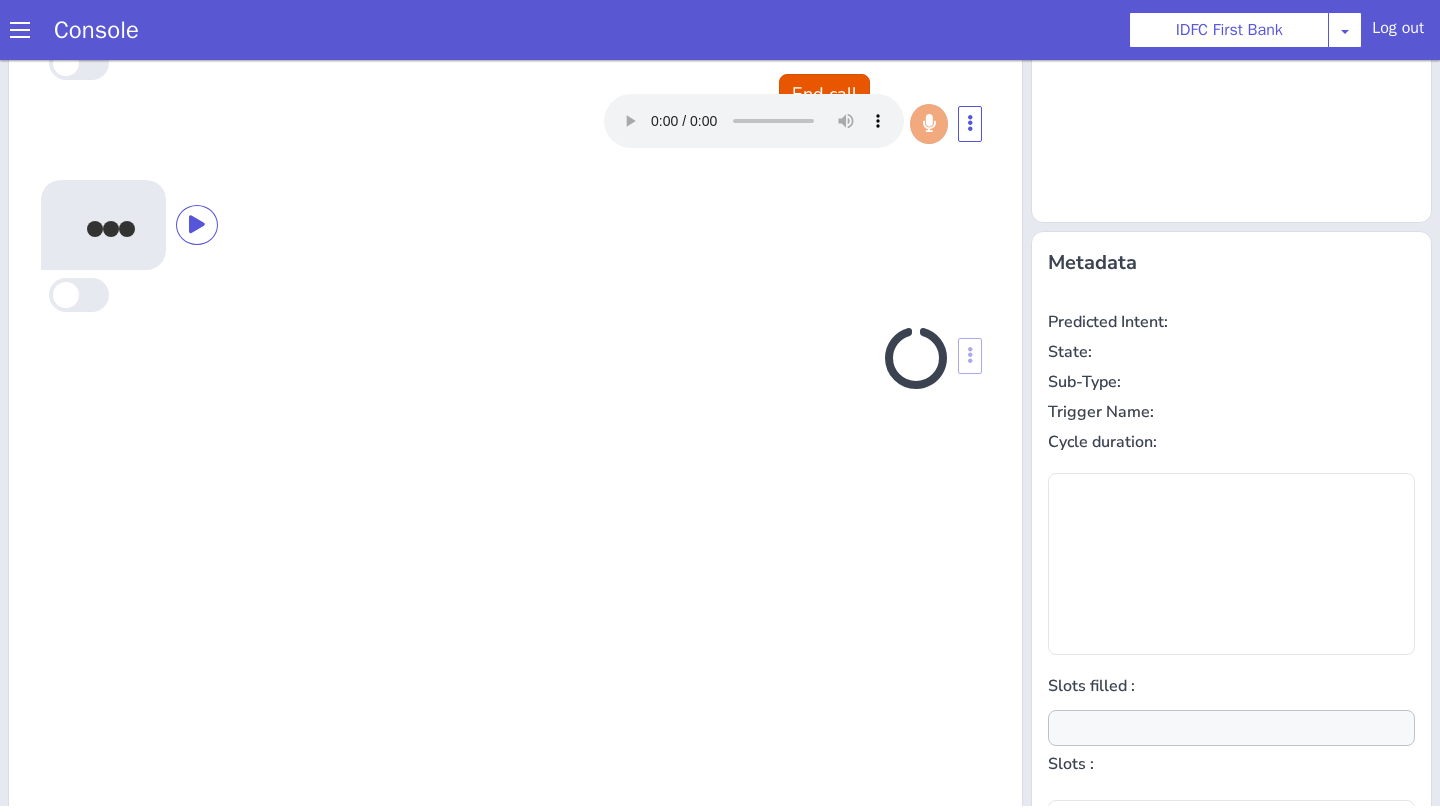 scroll, scrollTop: 208, scrollLeft: 0, axis: vertical 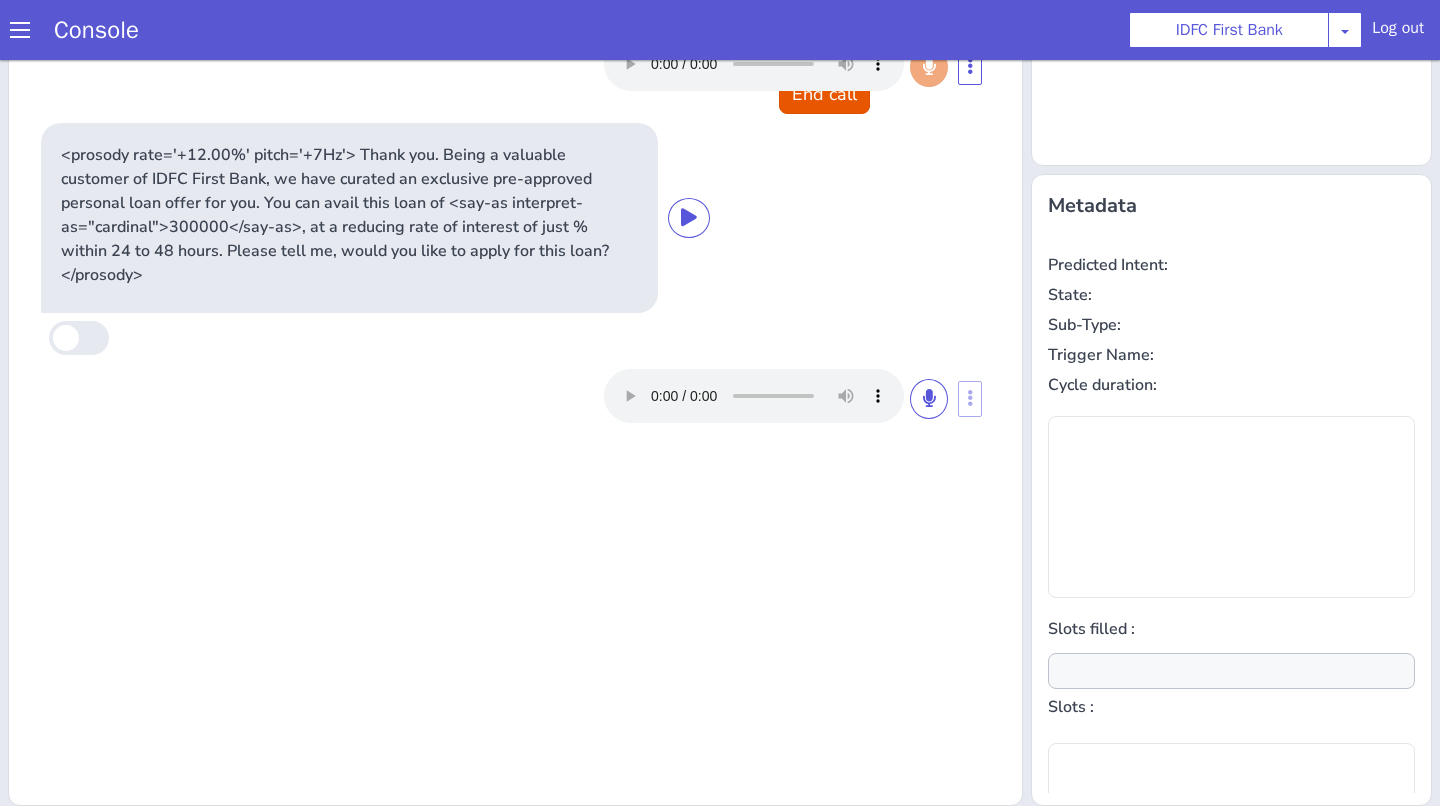 type on "null" 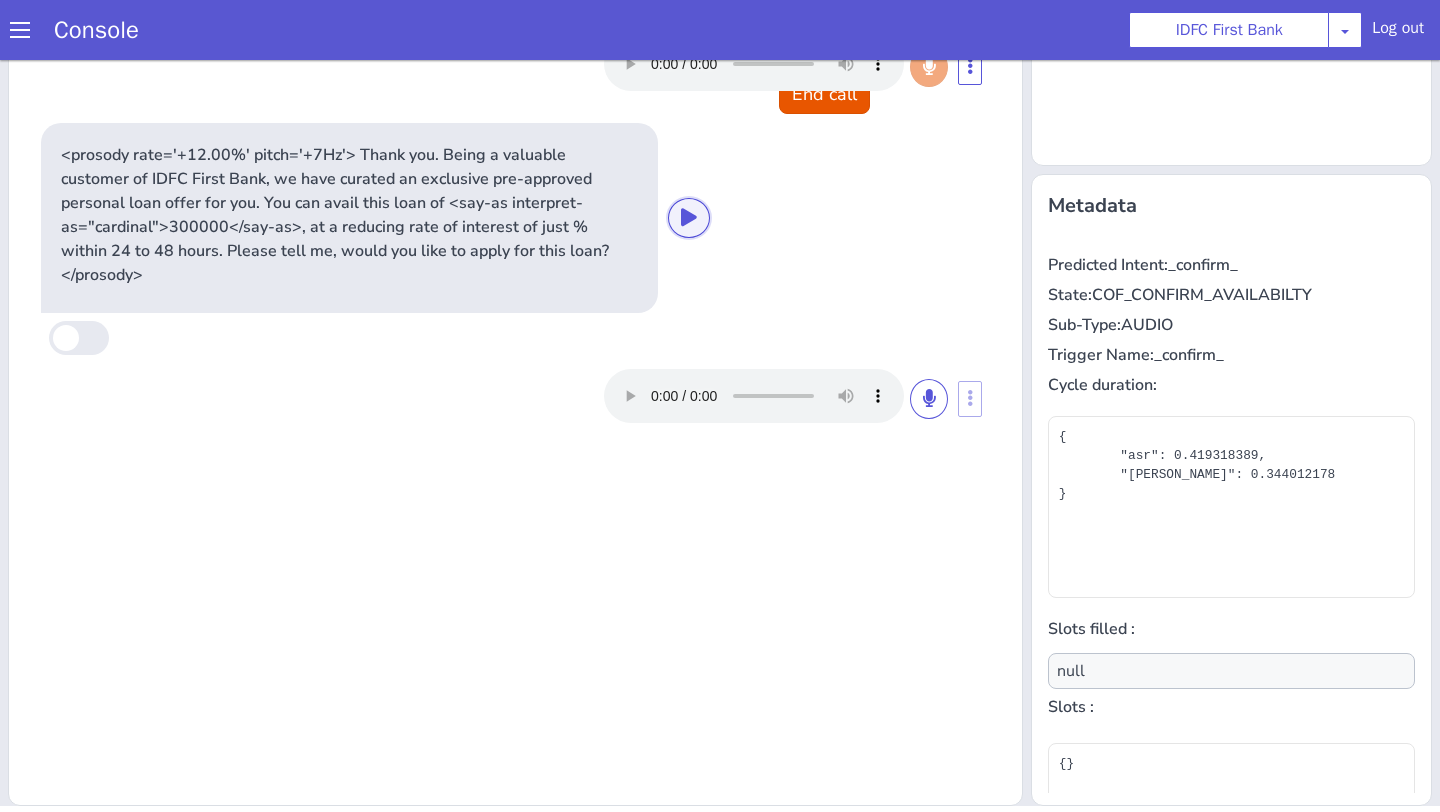 click at bounding box center (689, 217) 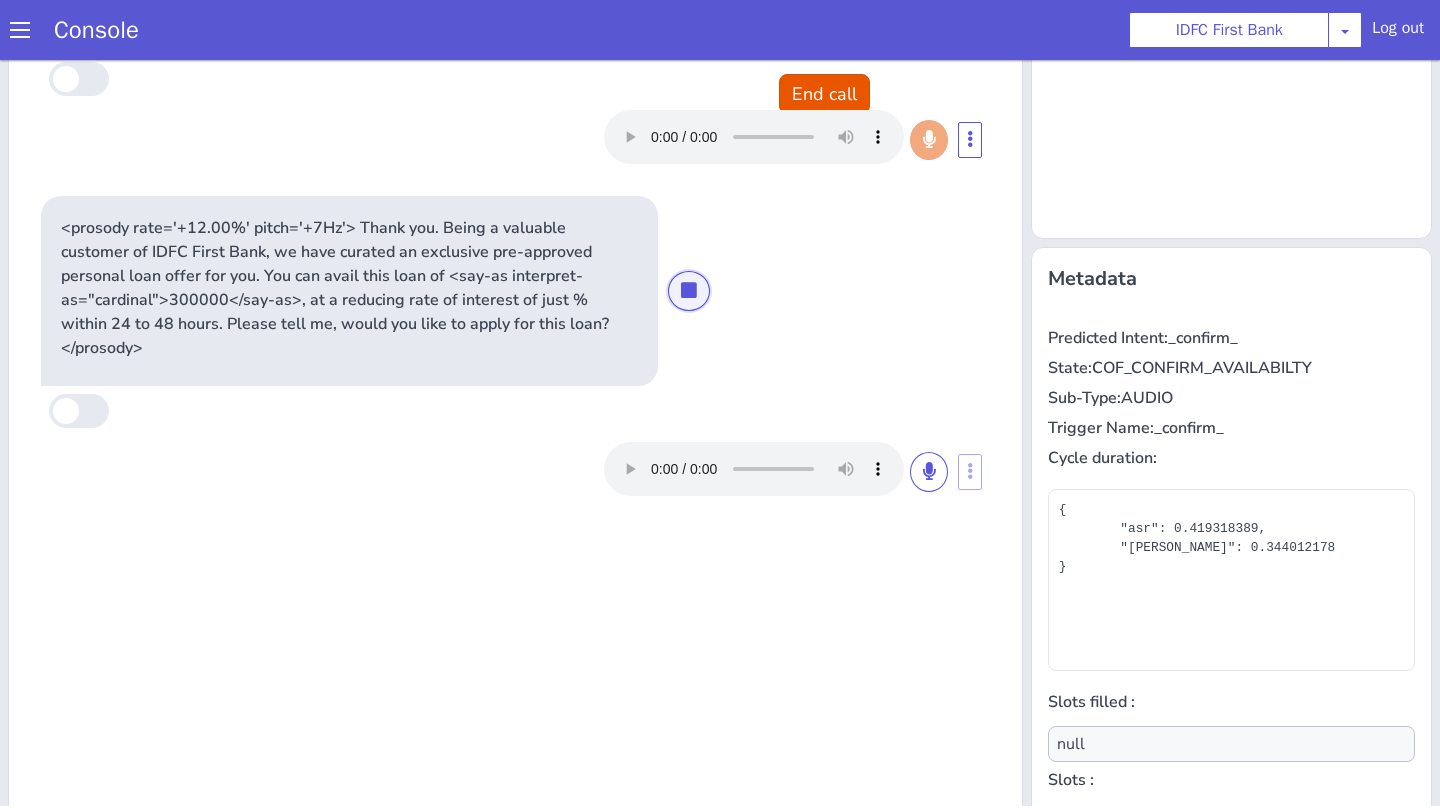 scroll, scrollTop: 0, scrollLeft: 0, axis: both 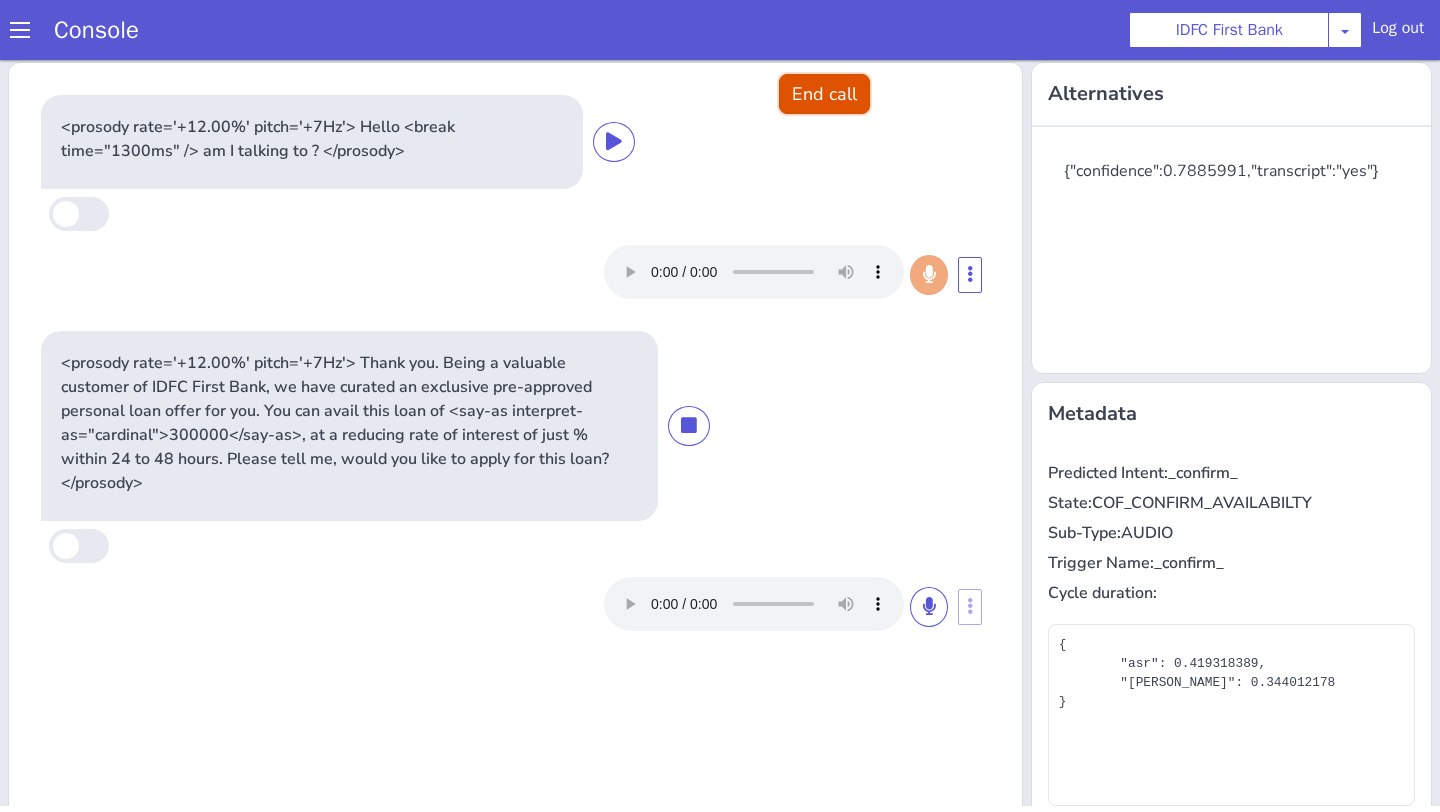 click on "End call" at bounding box center [824, 94] 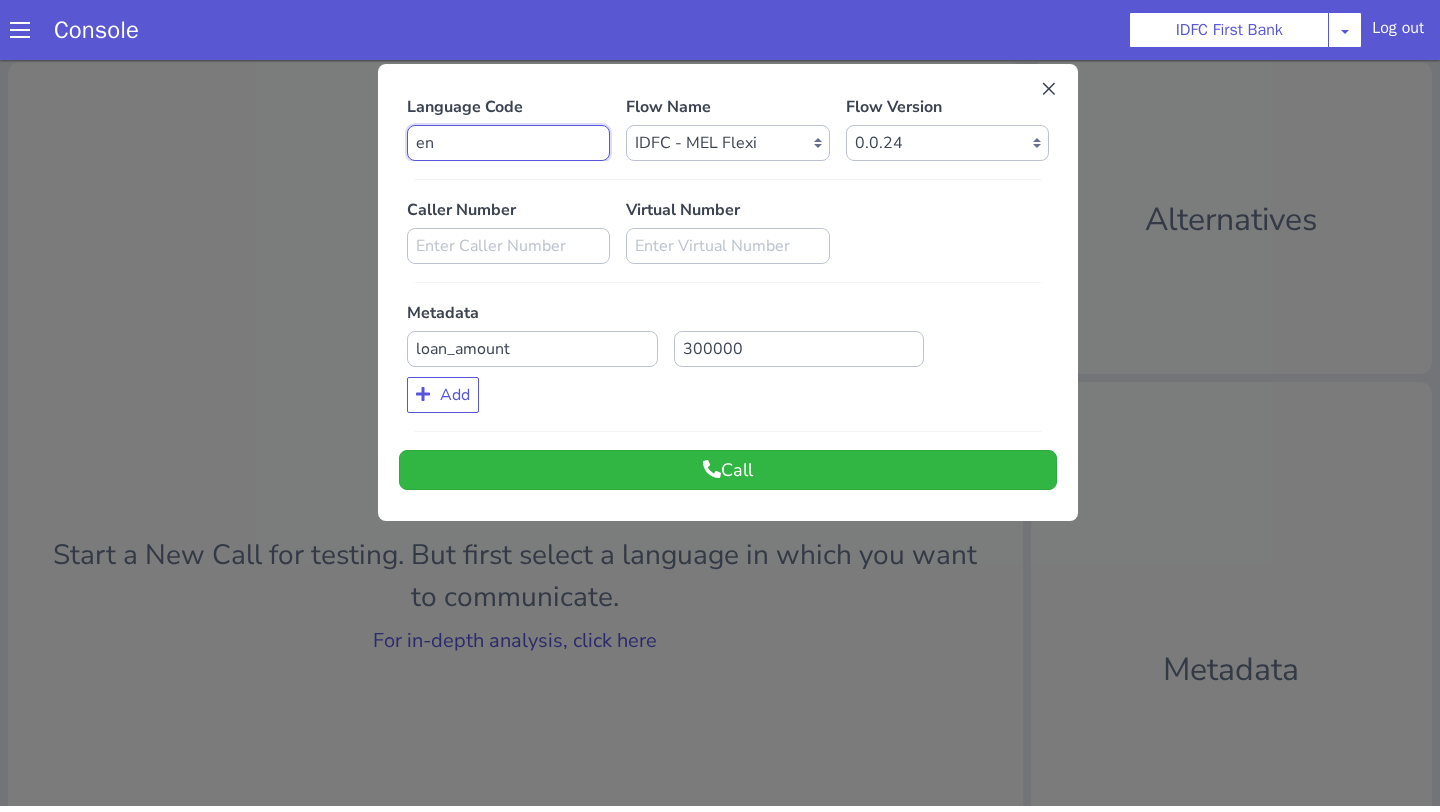 click on "en" at bounding box center [508, 143] 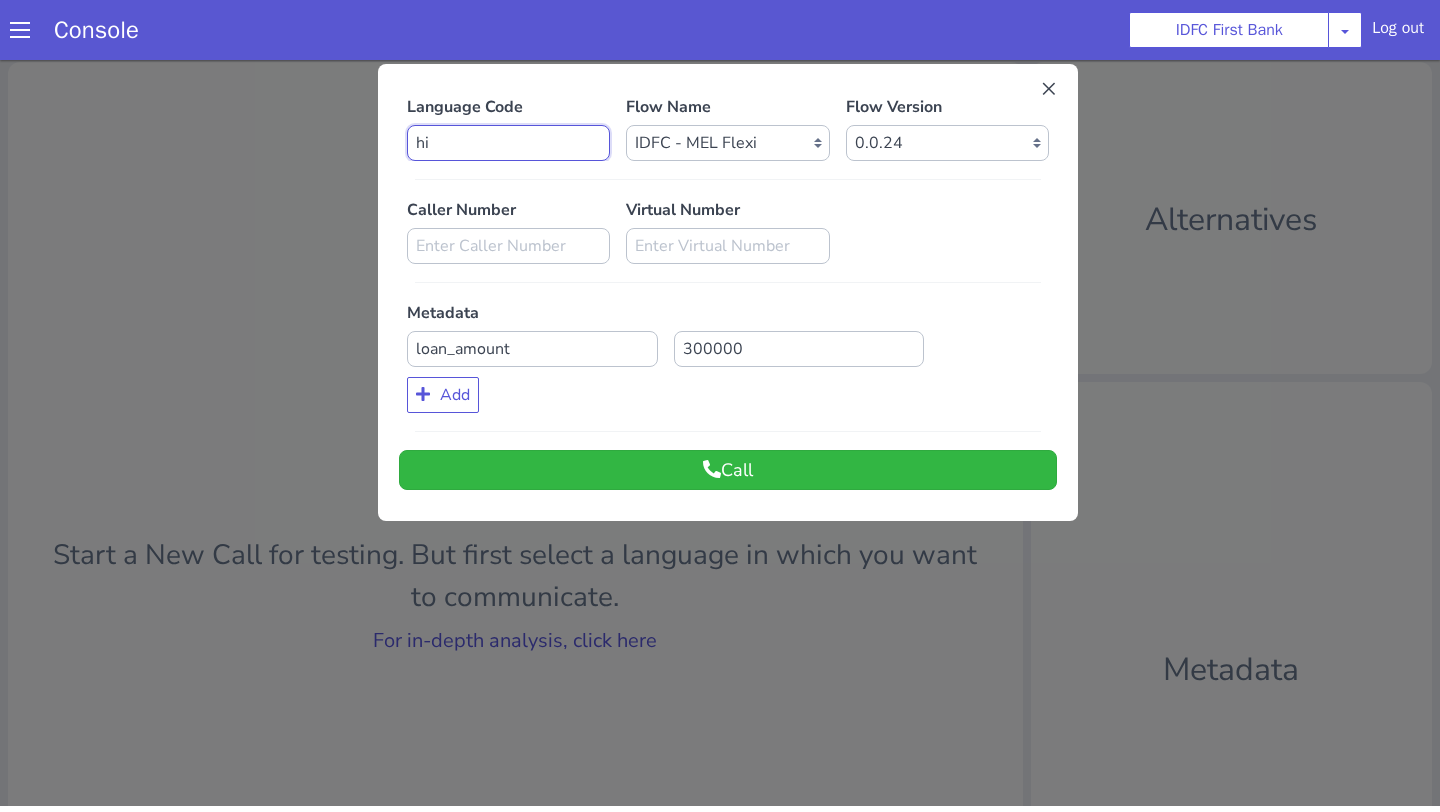type on "h" 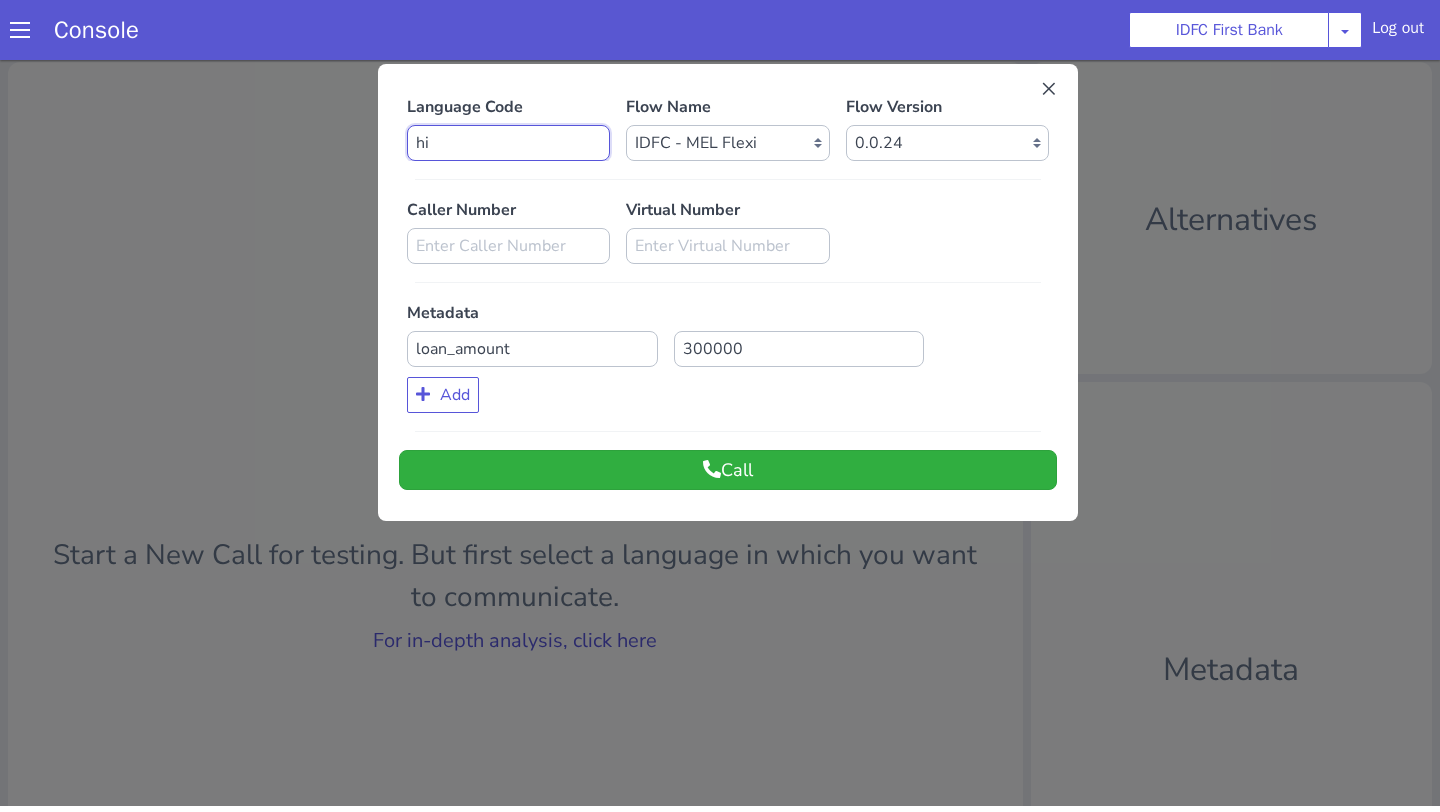 type on "hi" 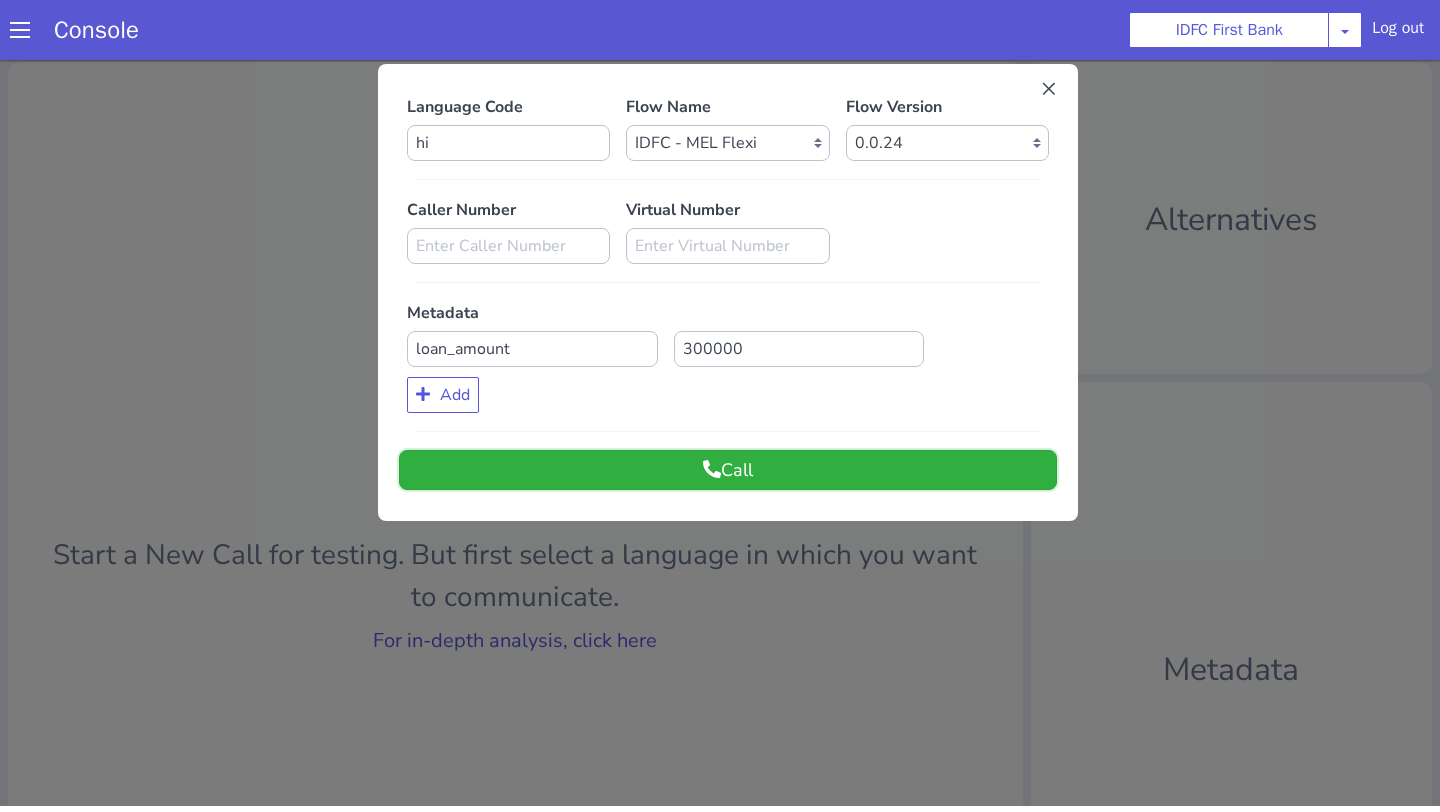 click on "Call" at bounding box center [728, 470] 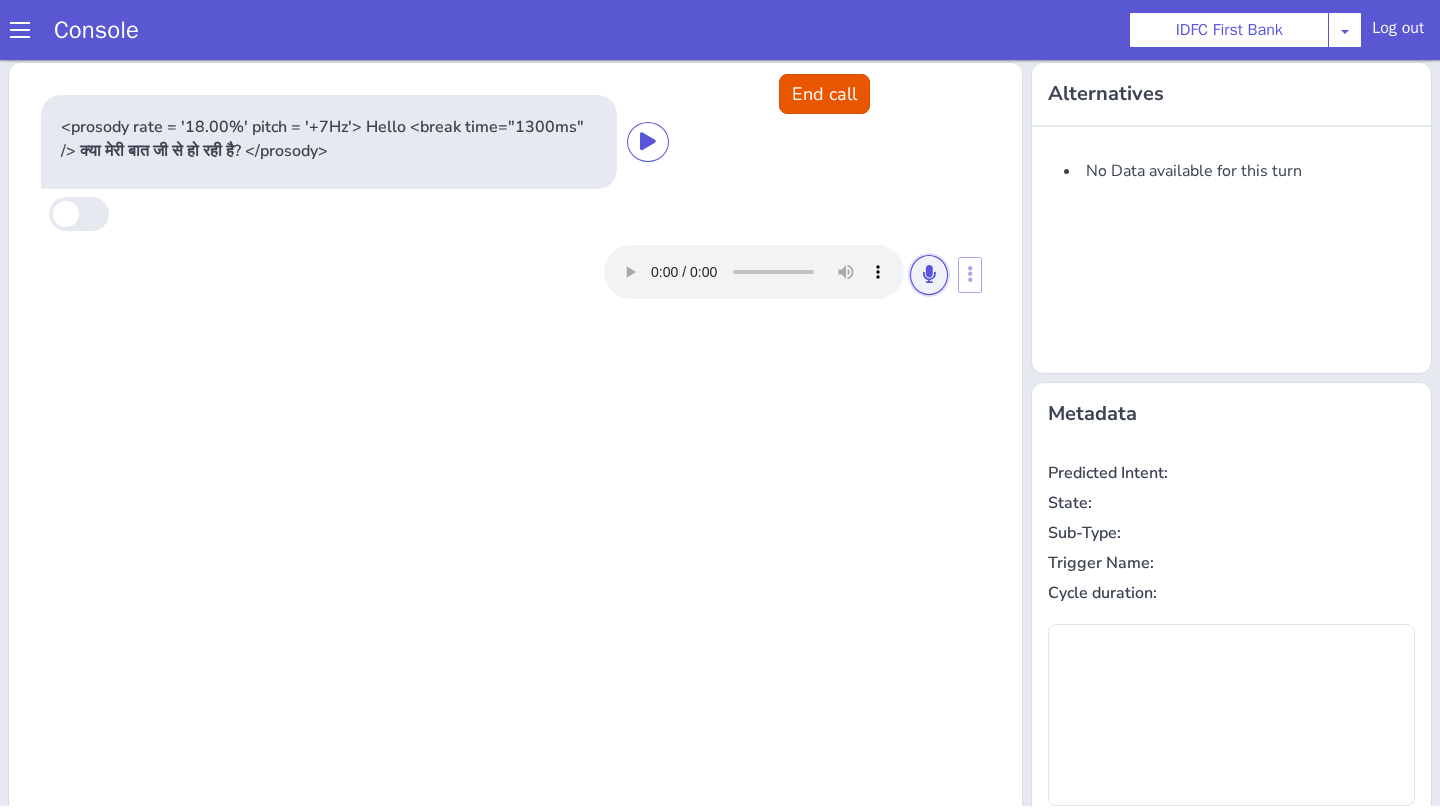 click at bounding box center [929, 275] 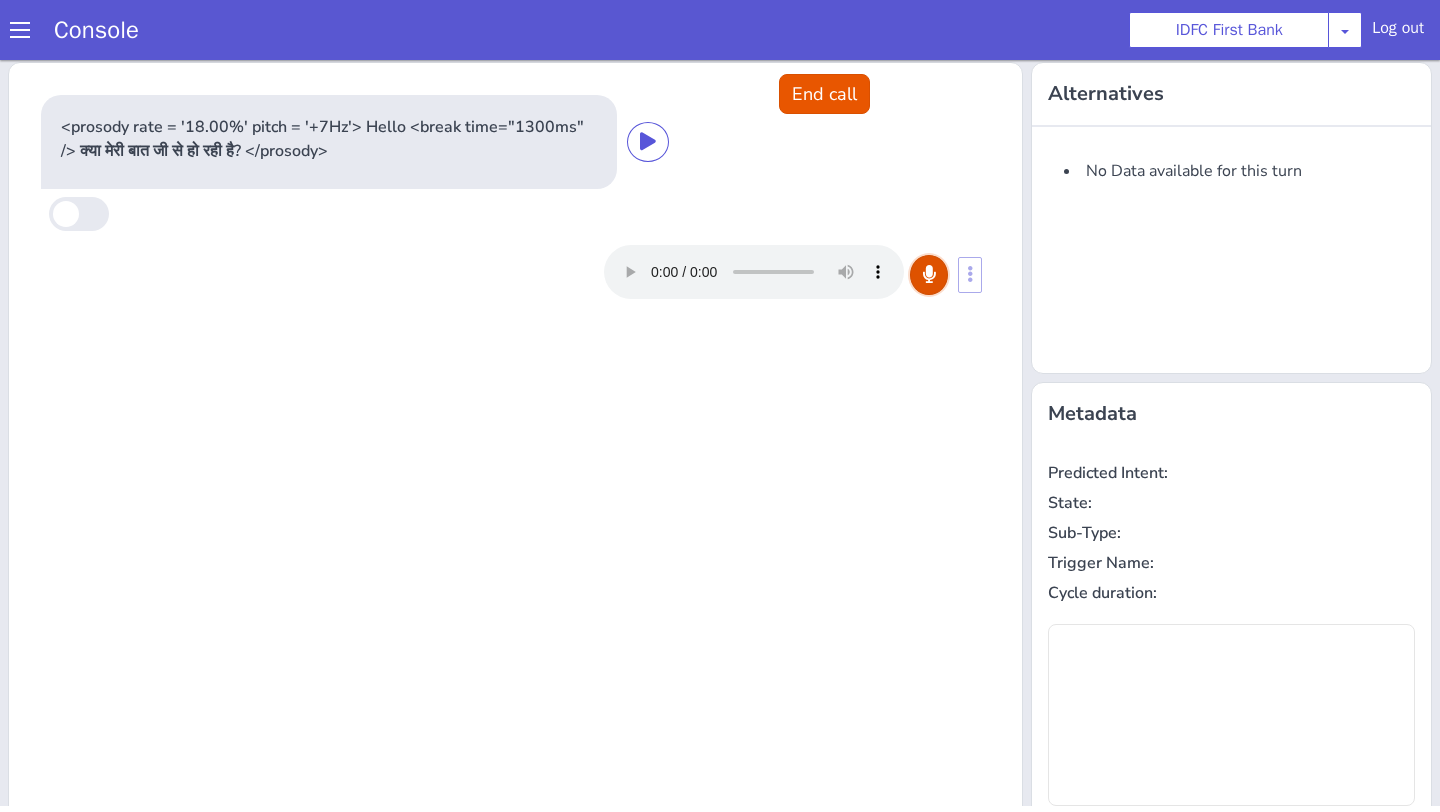 click at bounding box center [929, 275] 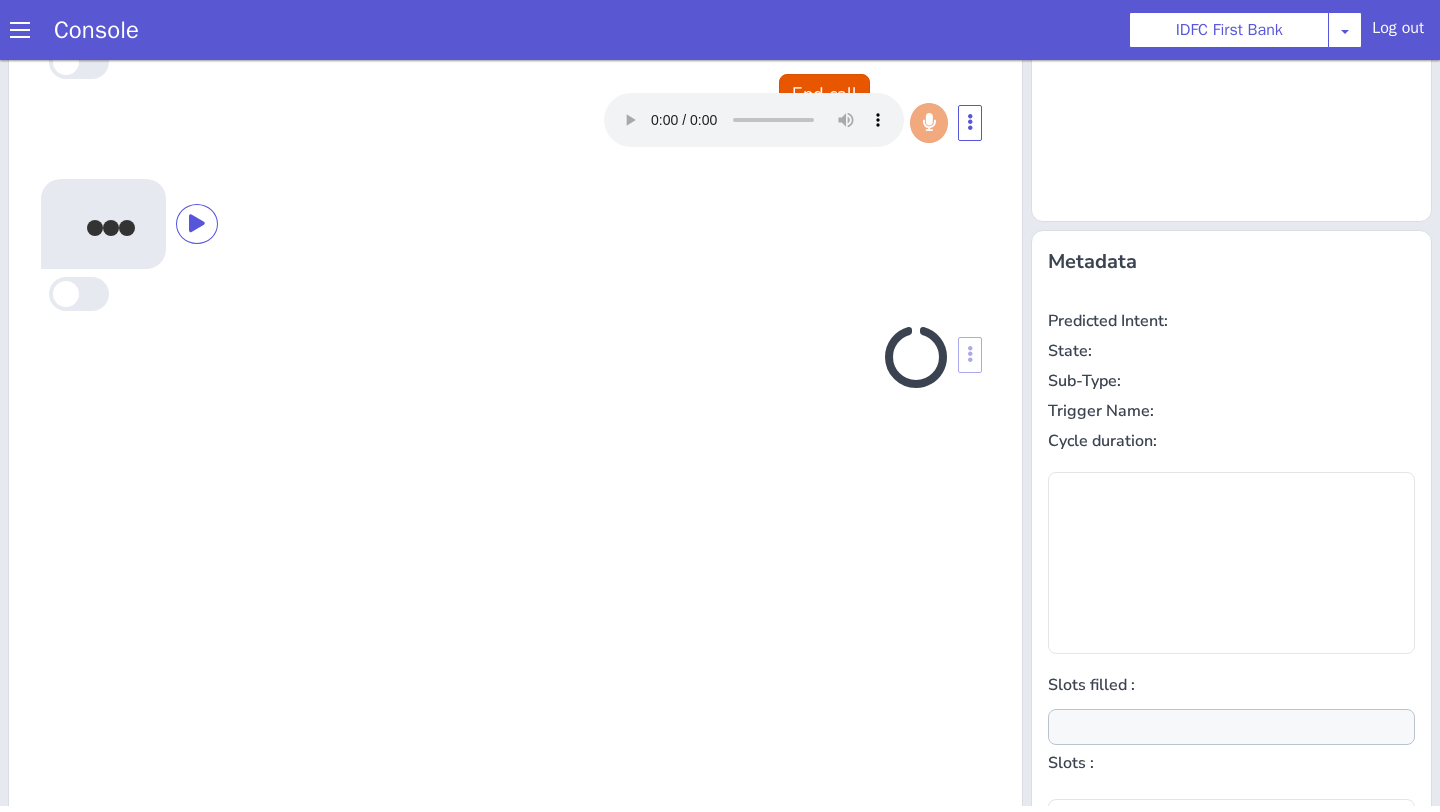 scroll, scrollTop: 208, scrollLeft: 0, axis: vertical 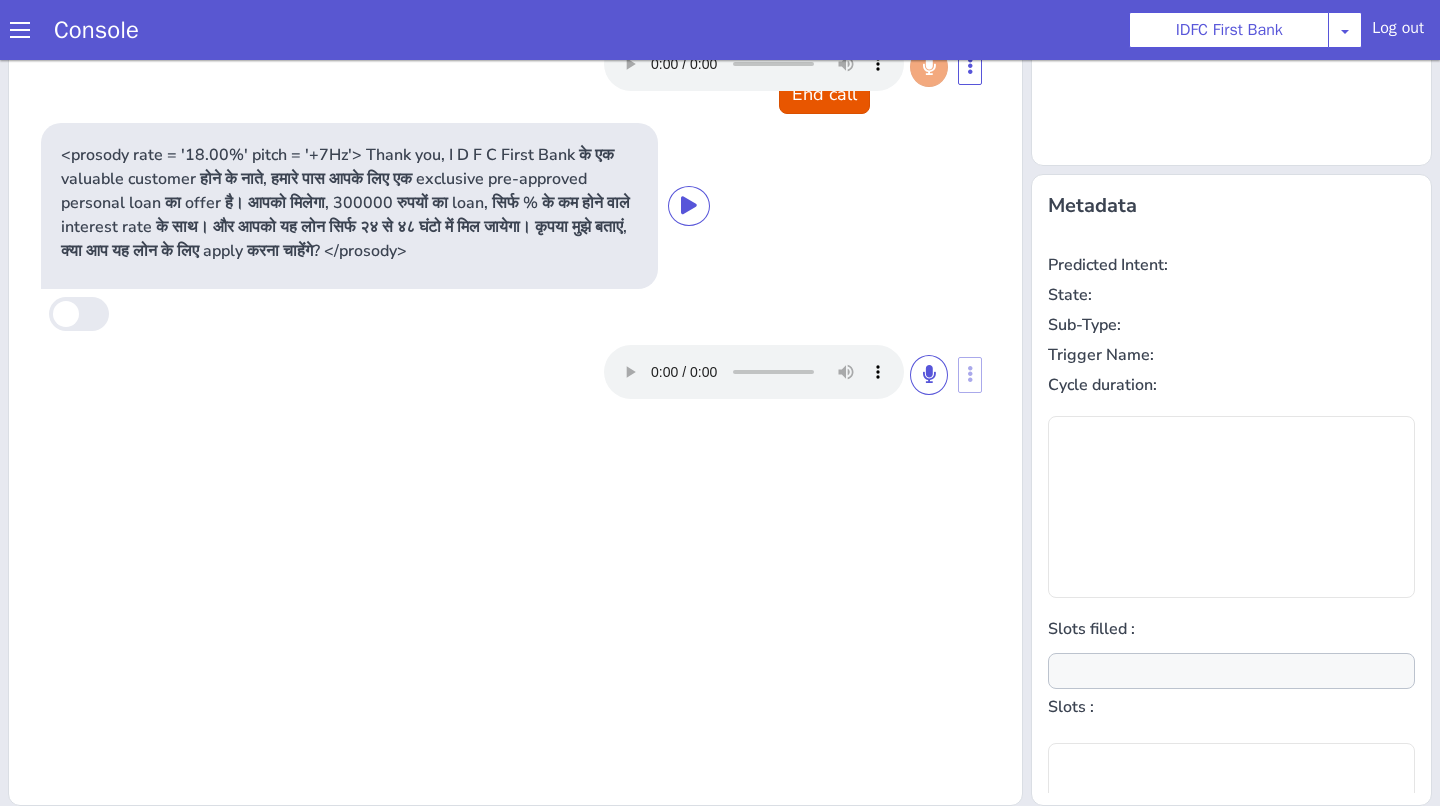type on "null" 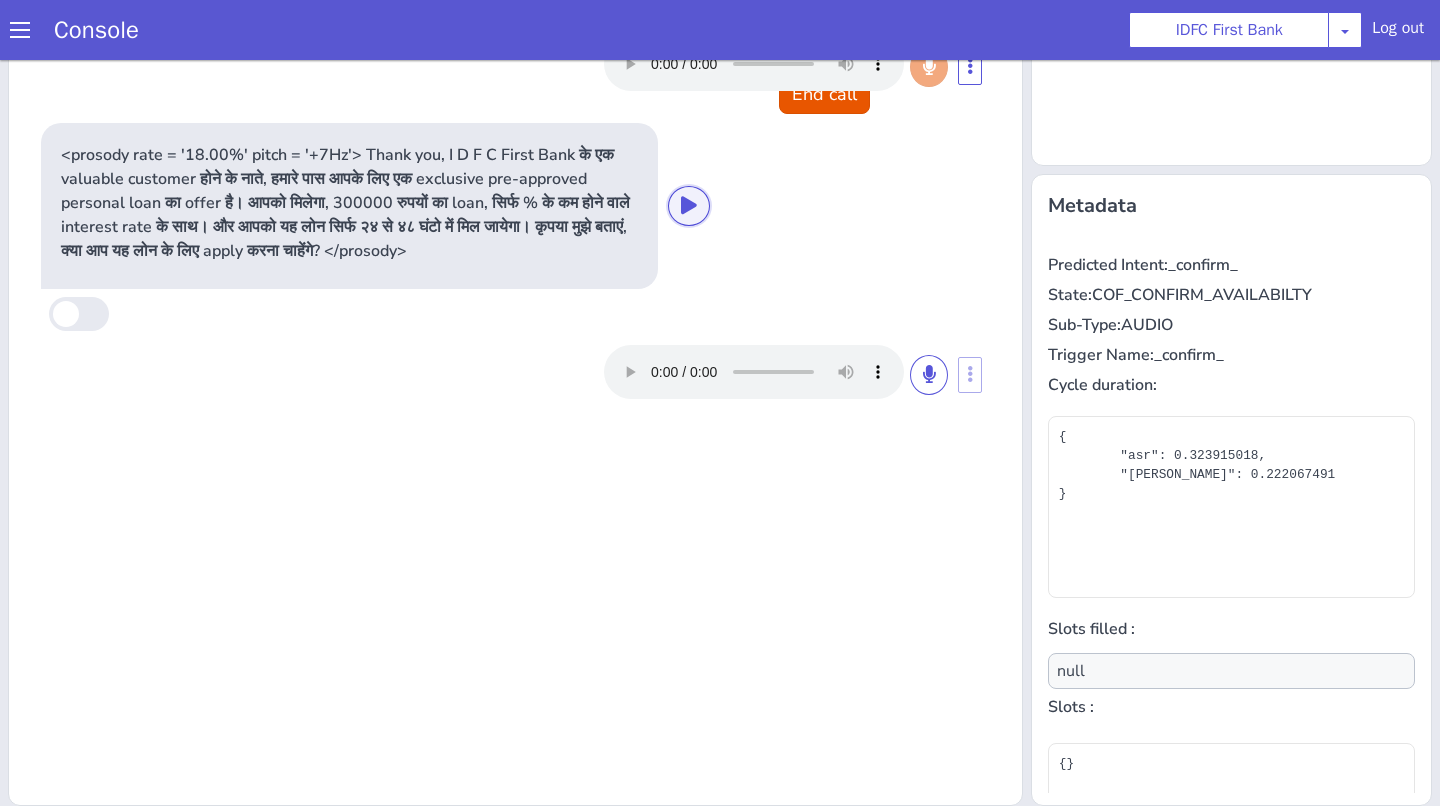 click at bounding box center (689, 205) 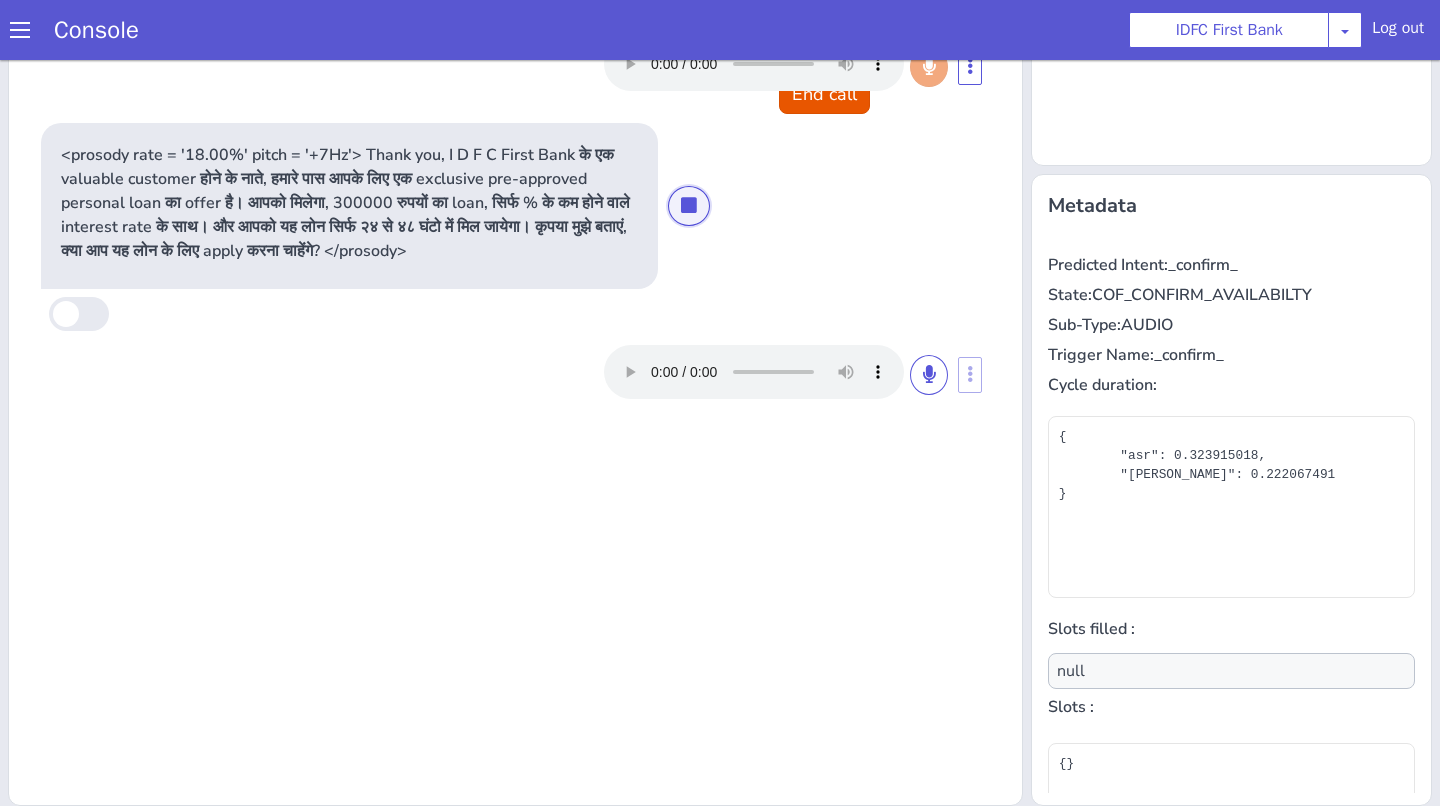 click at bounding box center (689, 205) 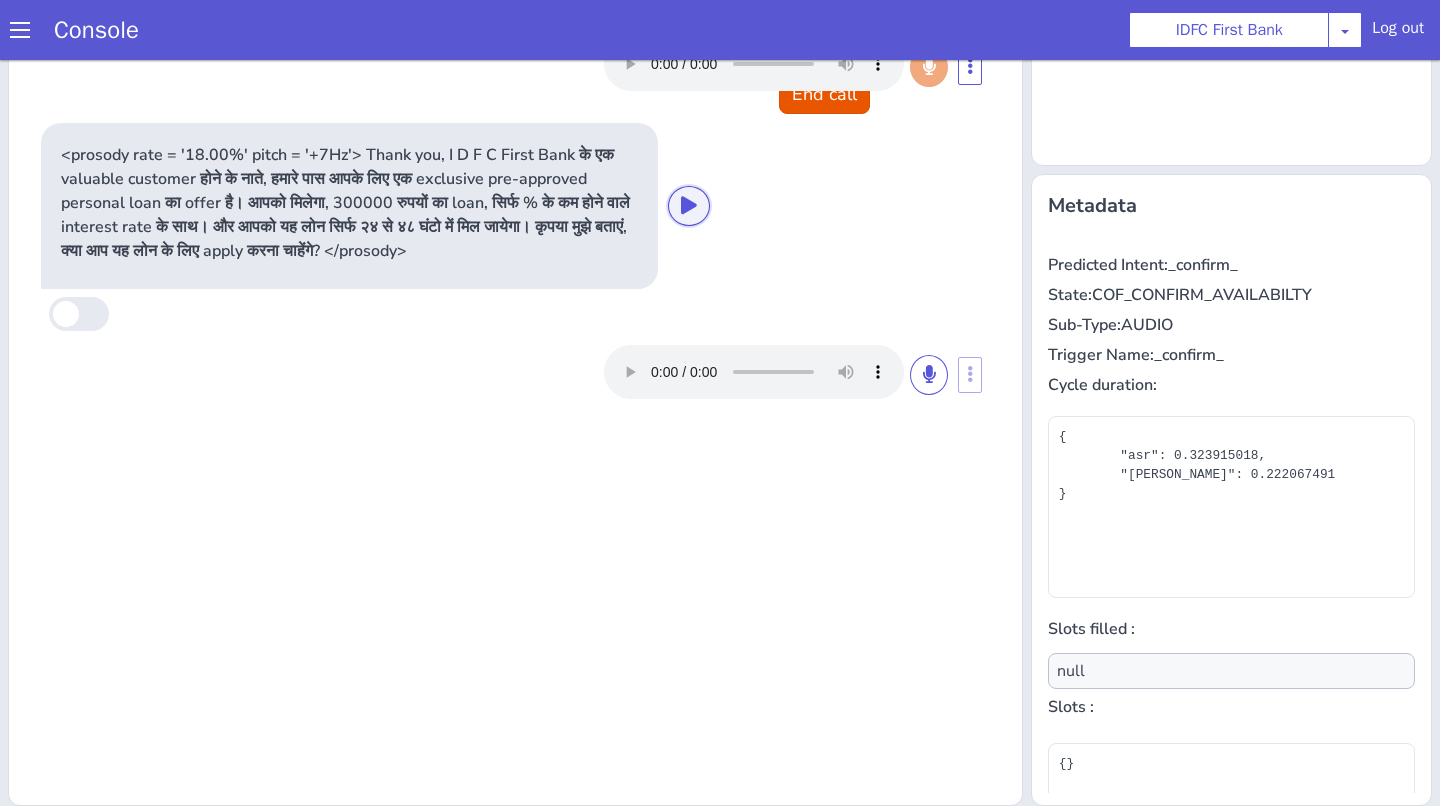 scroll, scrollTop: 0, scrollLeft: 0, axis: both 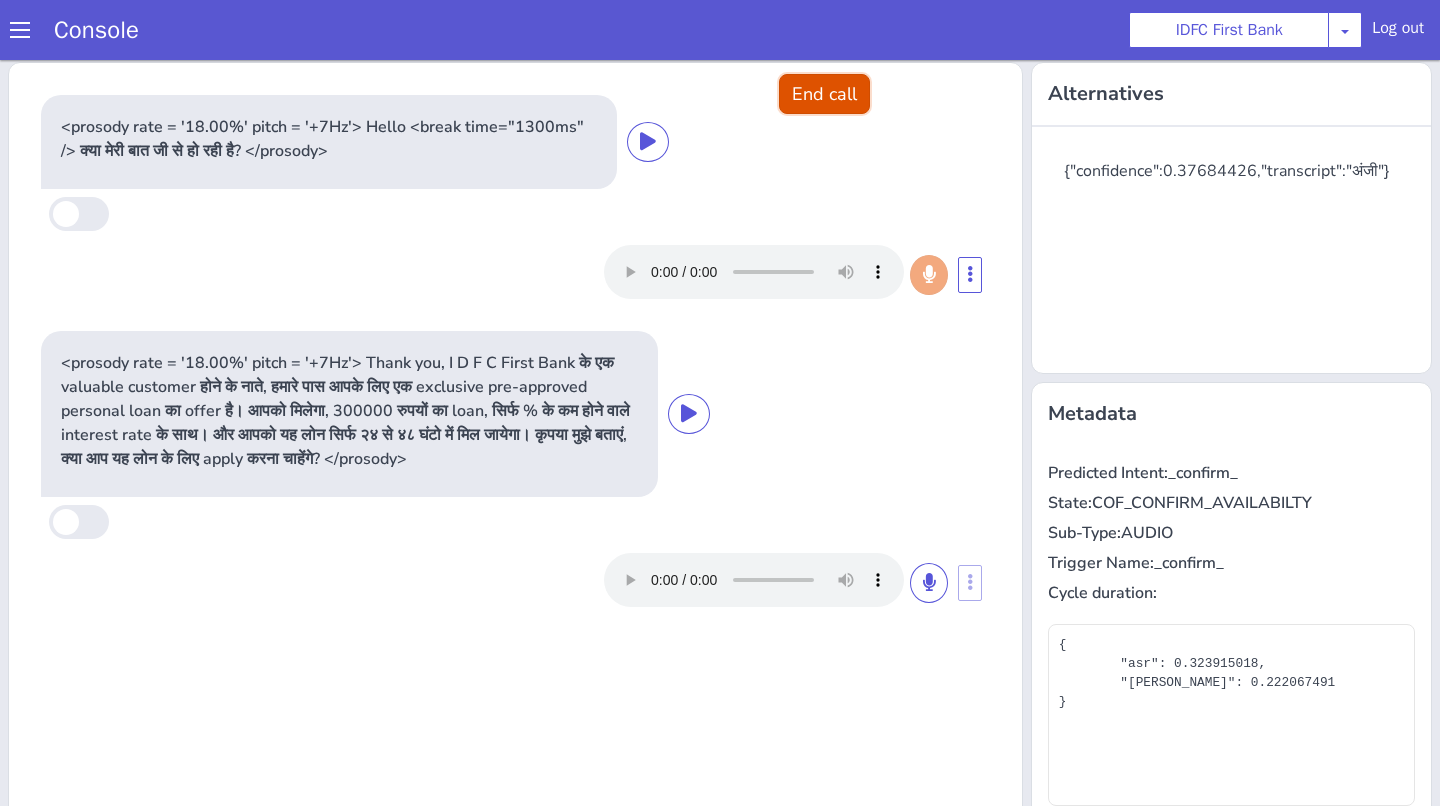 click on "End call" at bounding box center (824, 94) 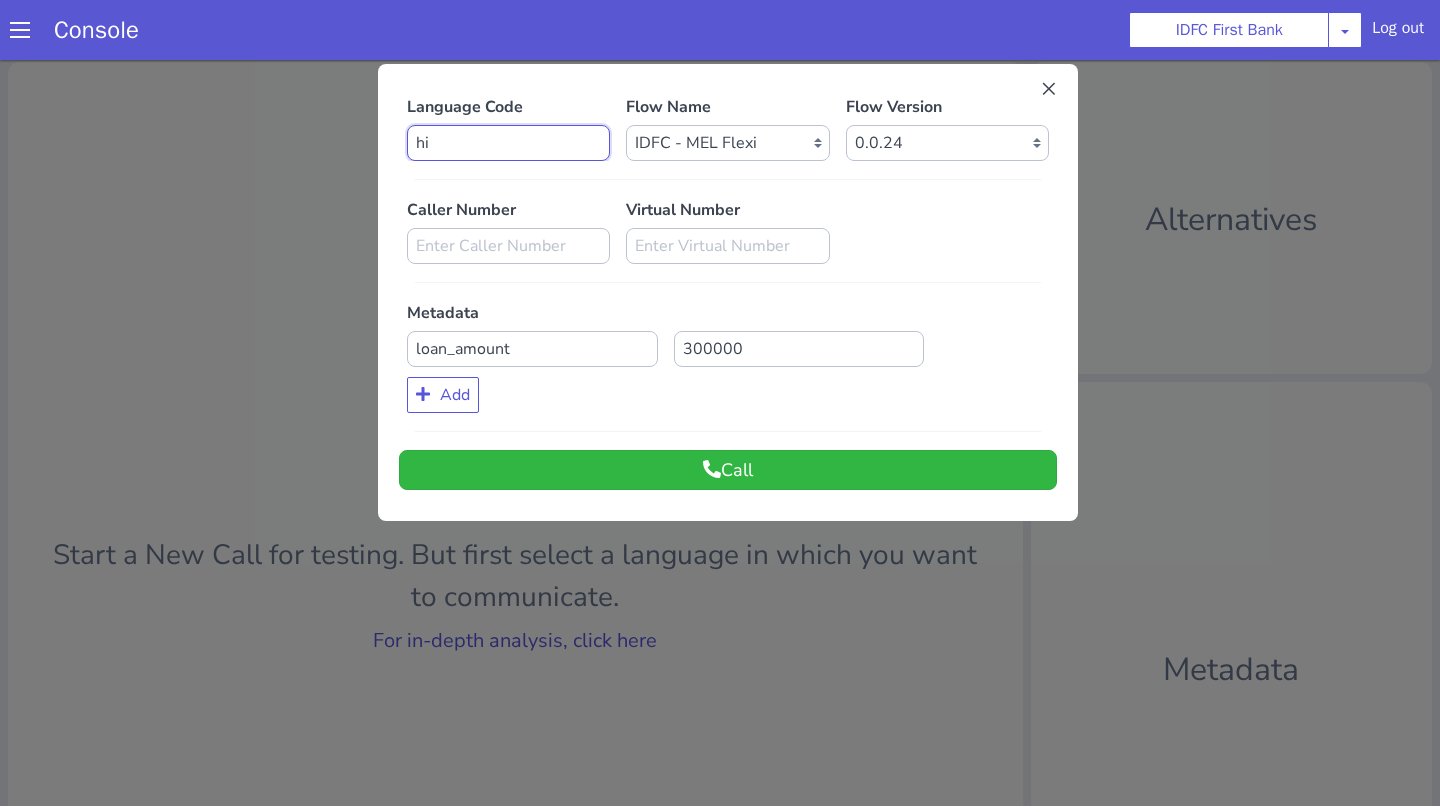 click on "hi" at bounding box center (508, 143) 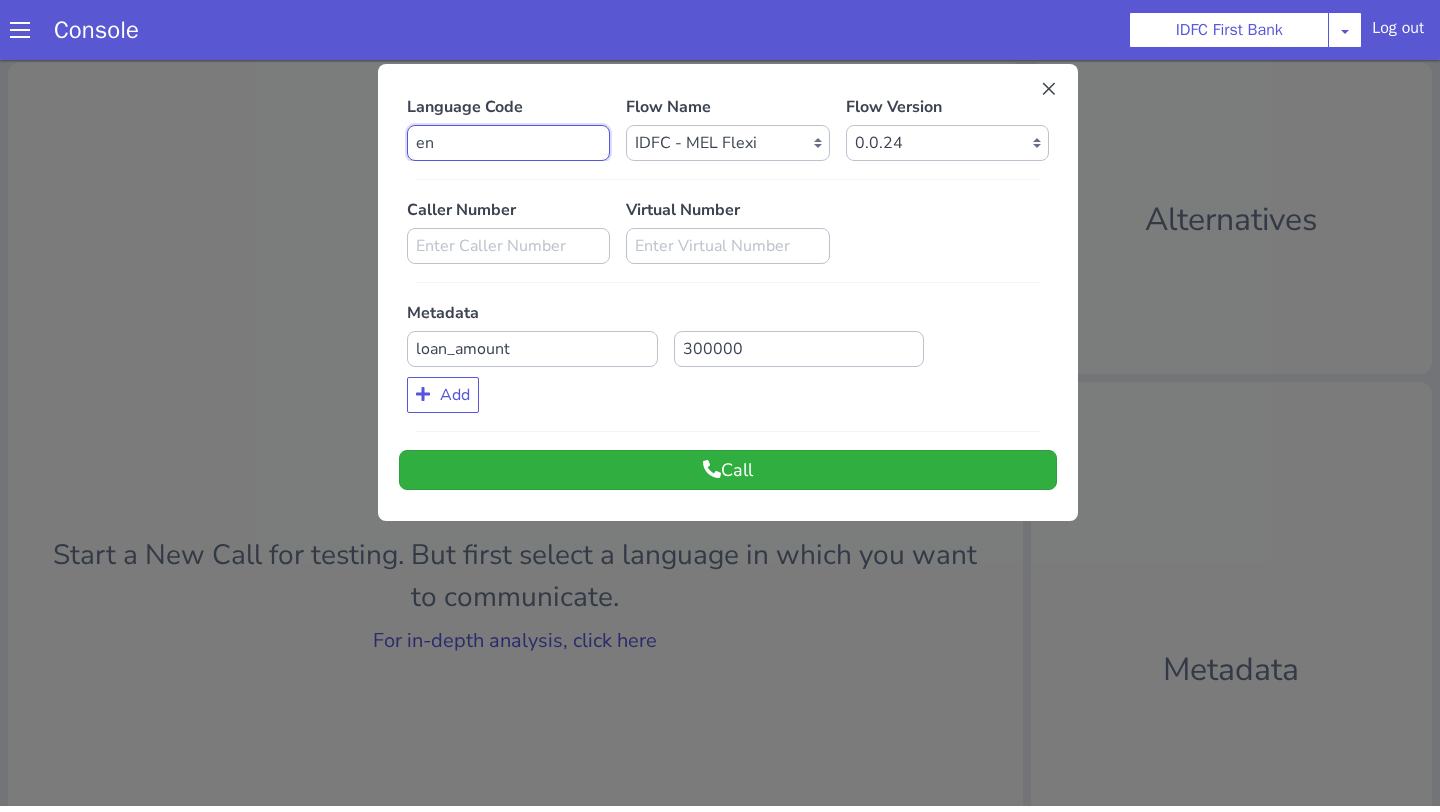 type on "en" 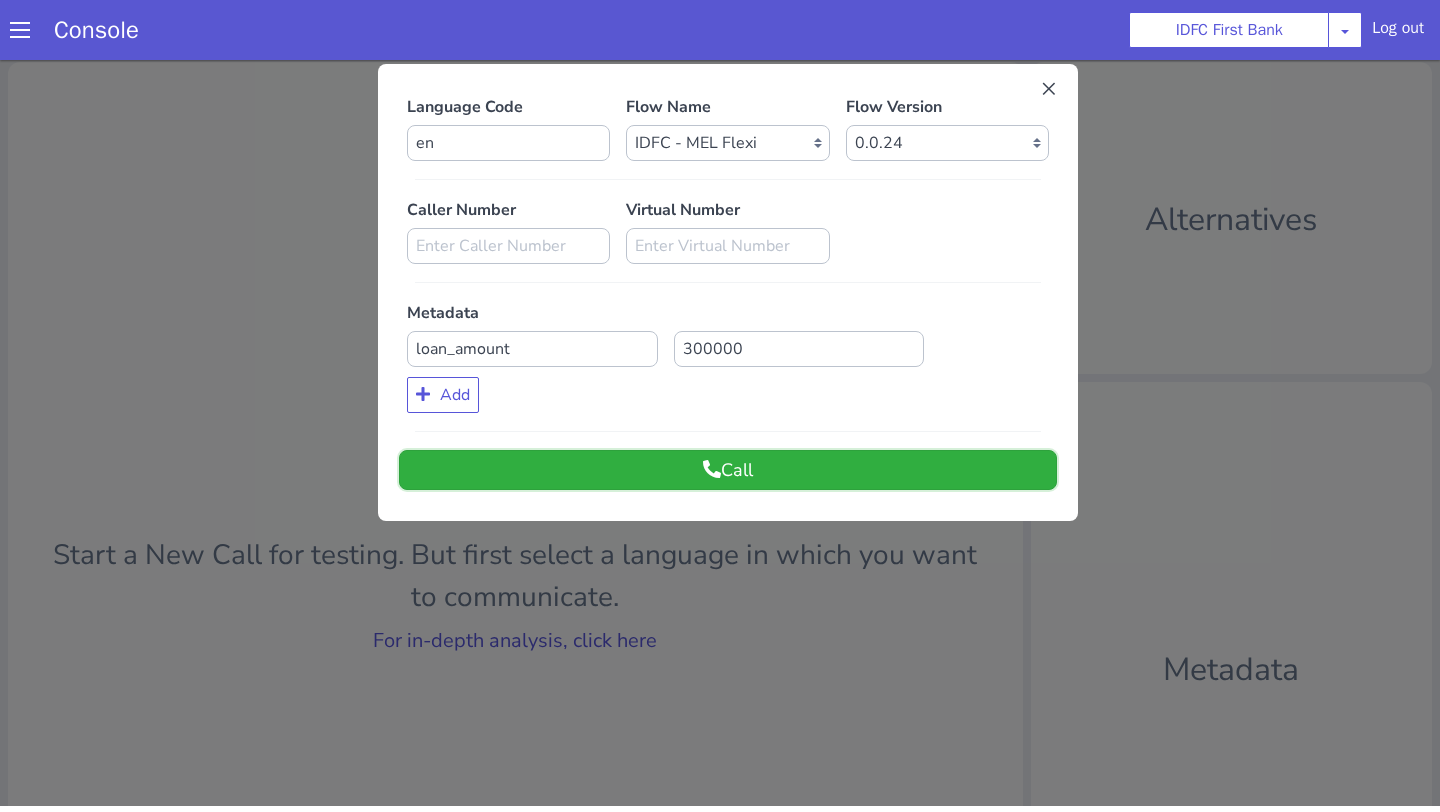 click on "Call" at bounding box center [728, 470] 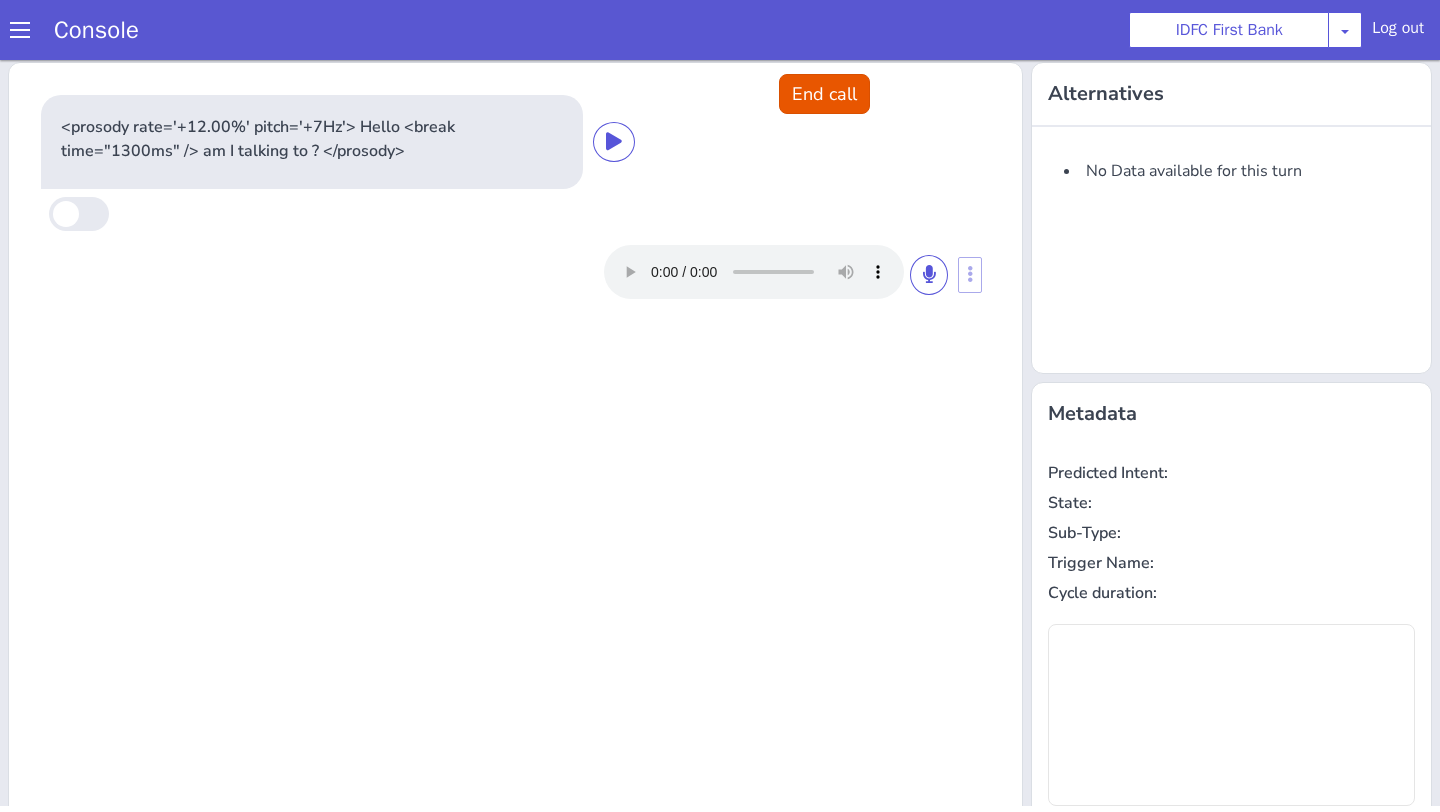 click on "<prosody rate='+12.00%' pitch='+7Hz'> Hello <break time="1300ms" /> am I talking to ? </prosody>" at bounding box center [515, 201] 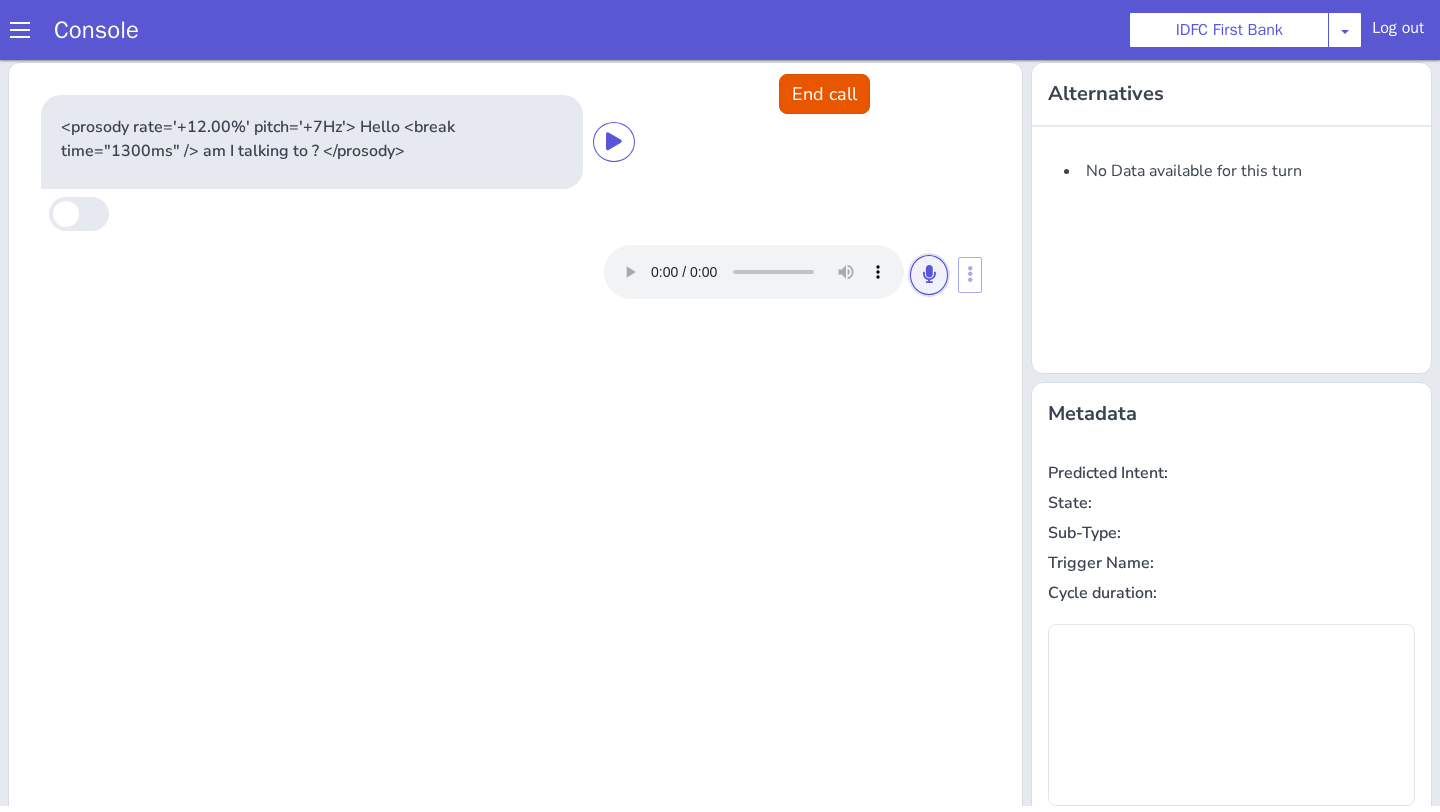 click at bounding box center (929, 274) 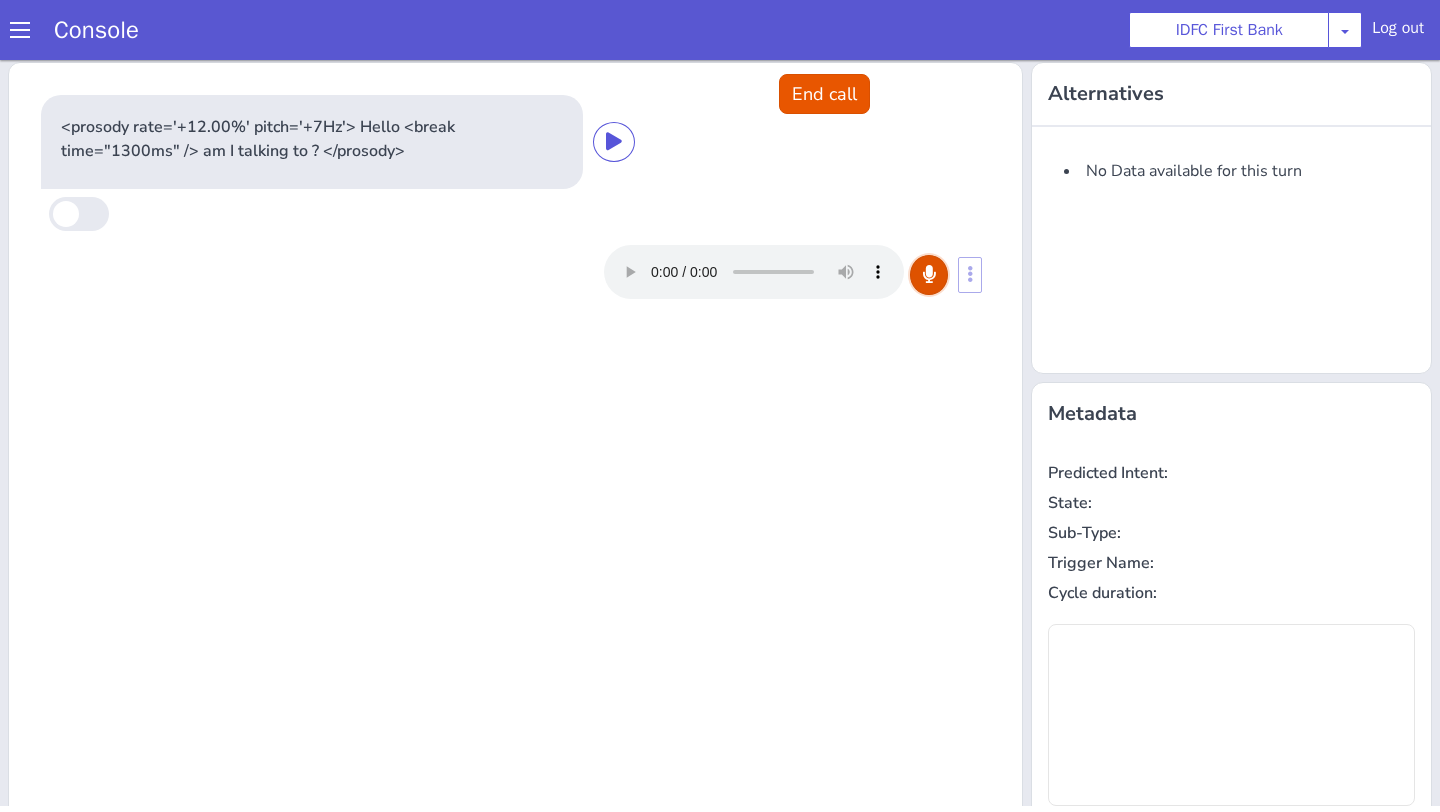 click at bounding box center (929, 274) 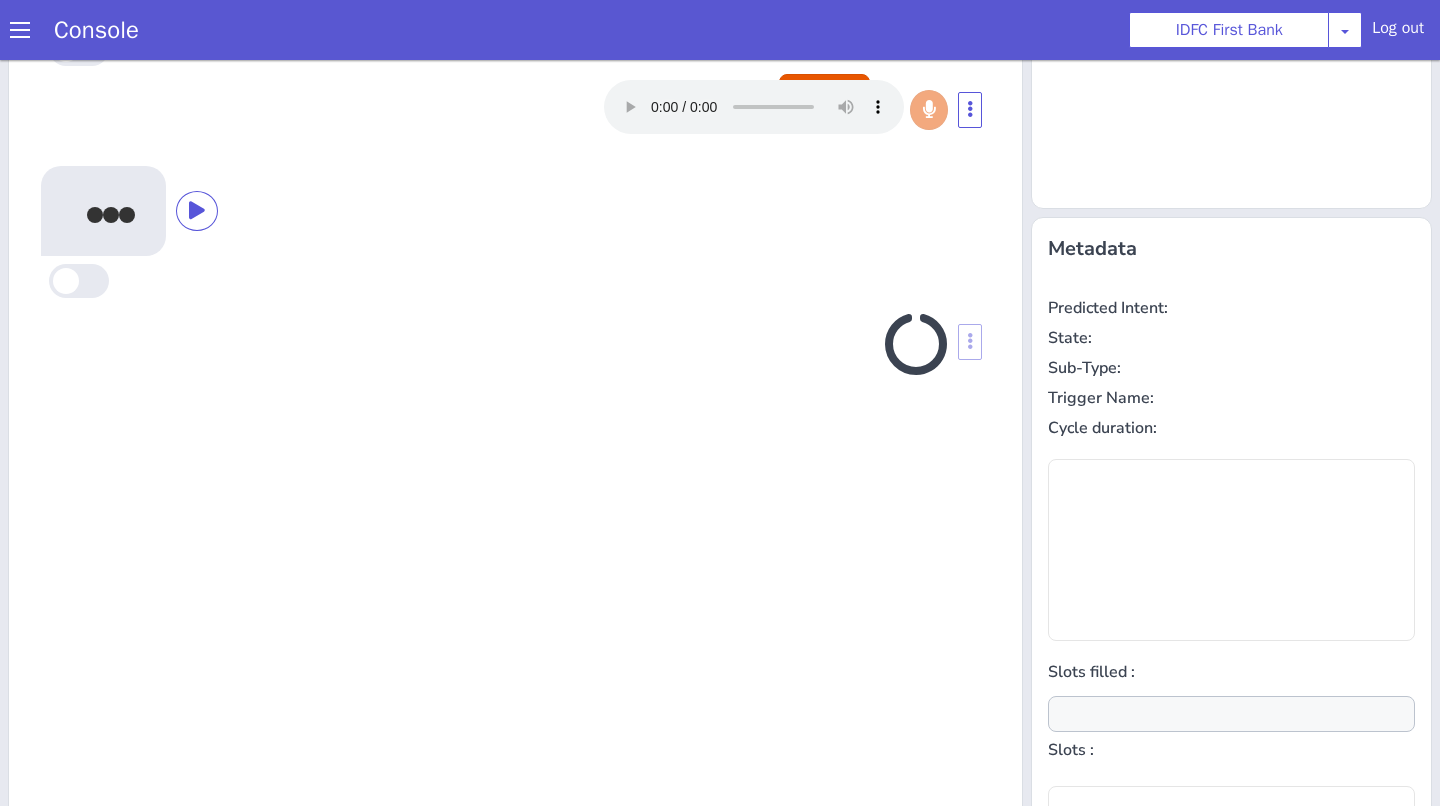 scroll, scrollTop: 208, scrollLeft: 0, axis: vertical 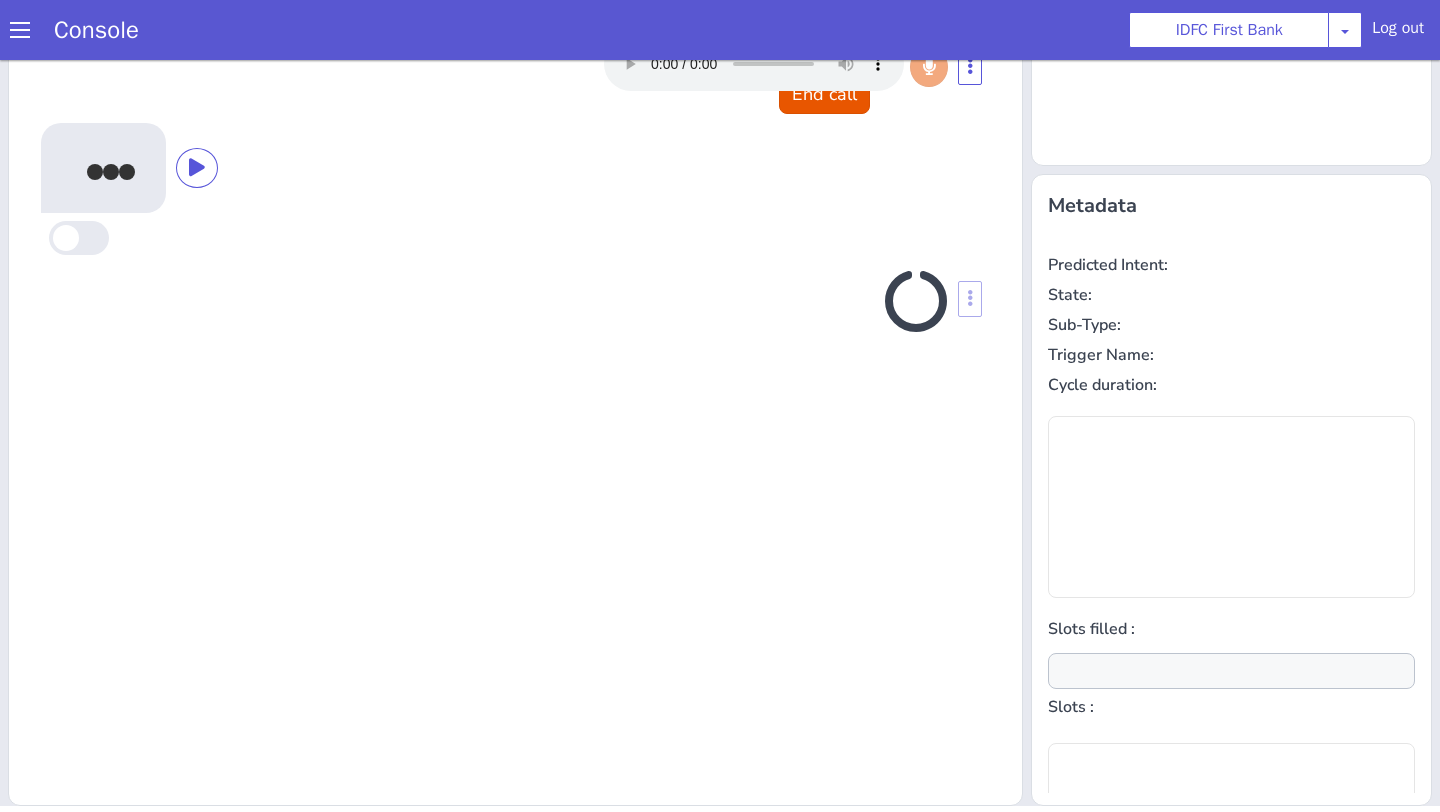 type on "null" 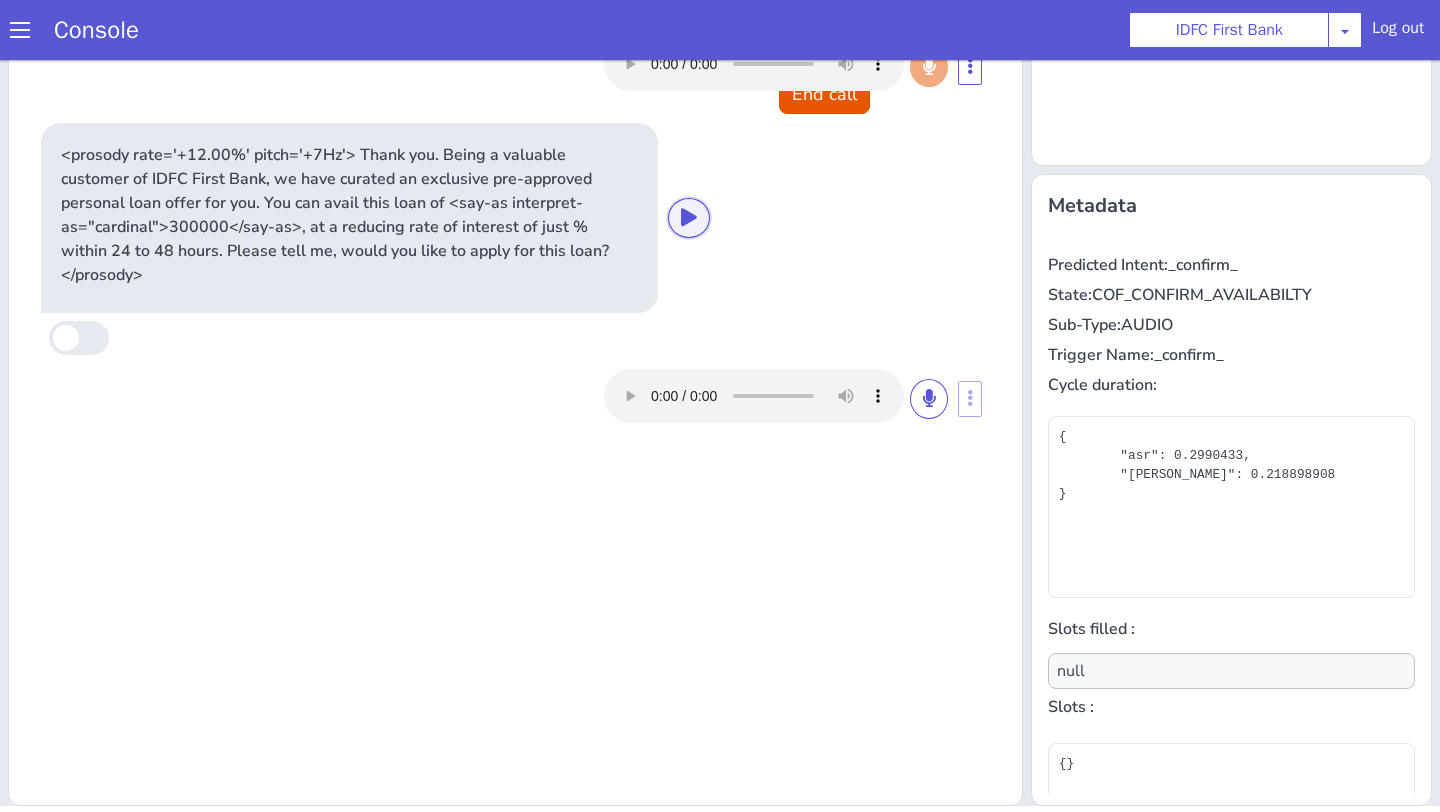 click at bounding box center (689, 218) 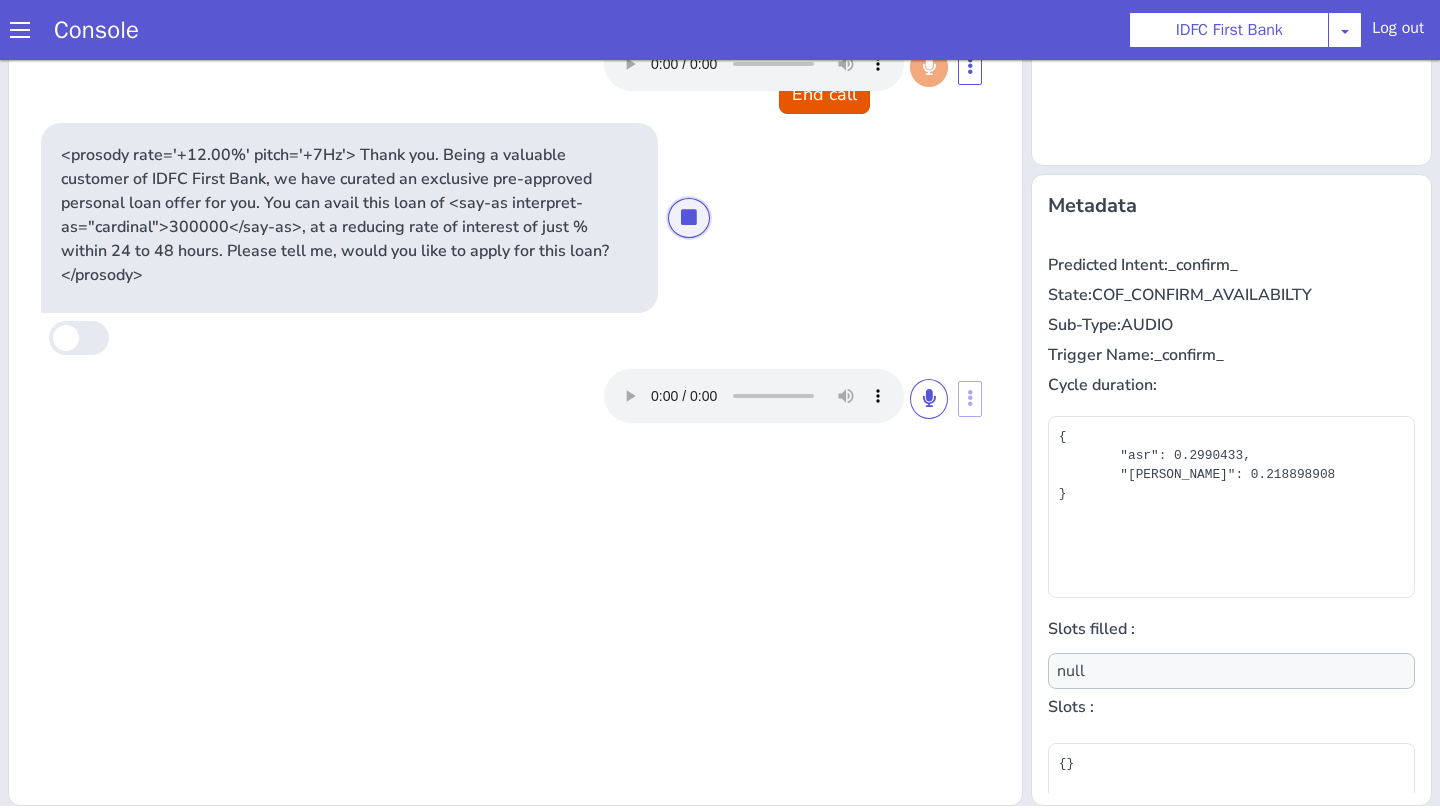 click at bounding box center [689, 217] 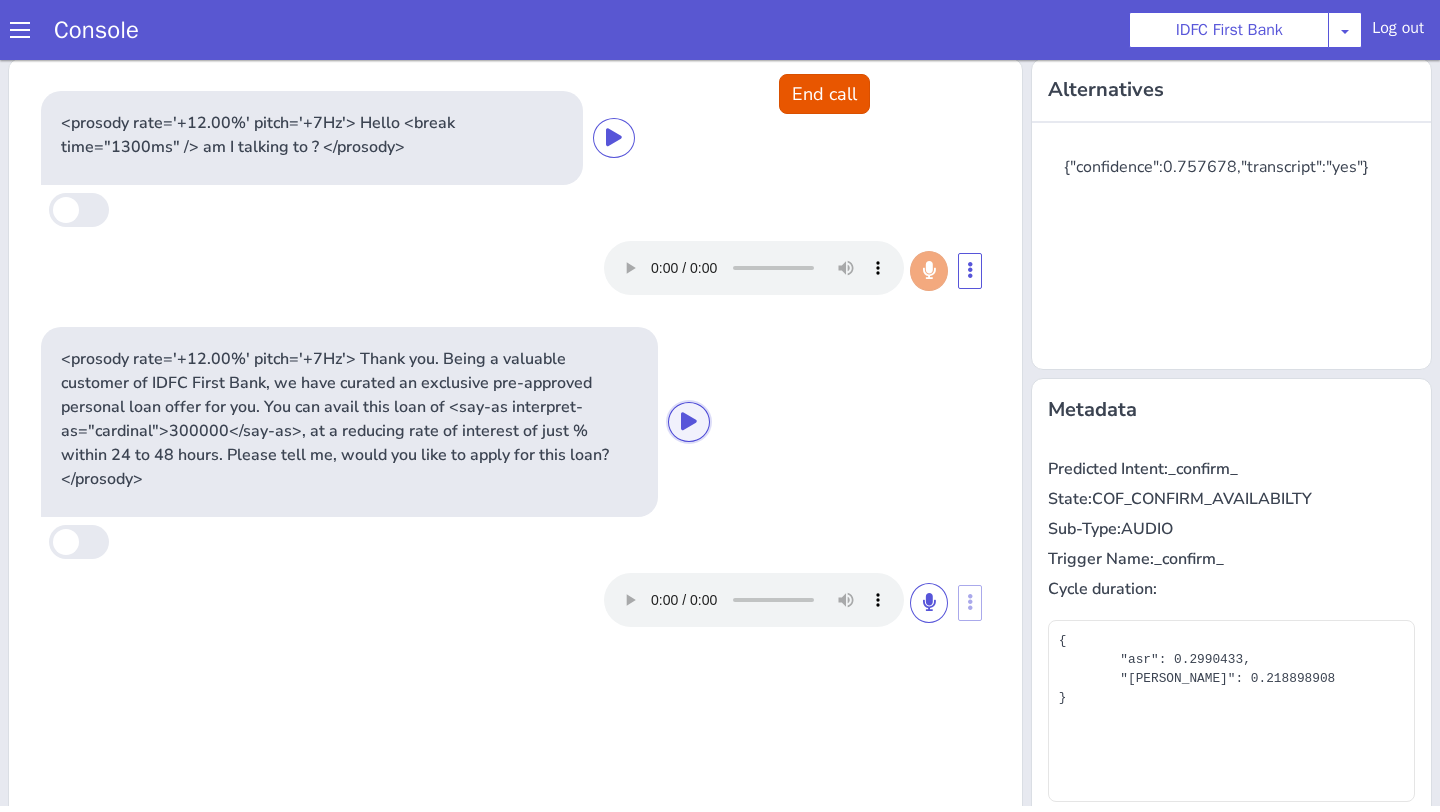 scroll, scrollTop: 0, scrollLeft: 0, axis: both 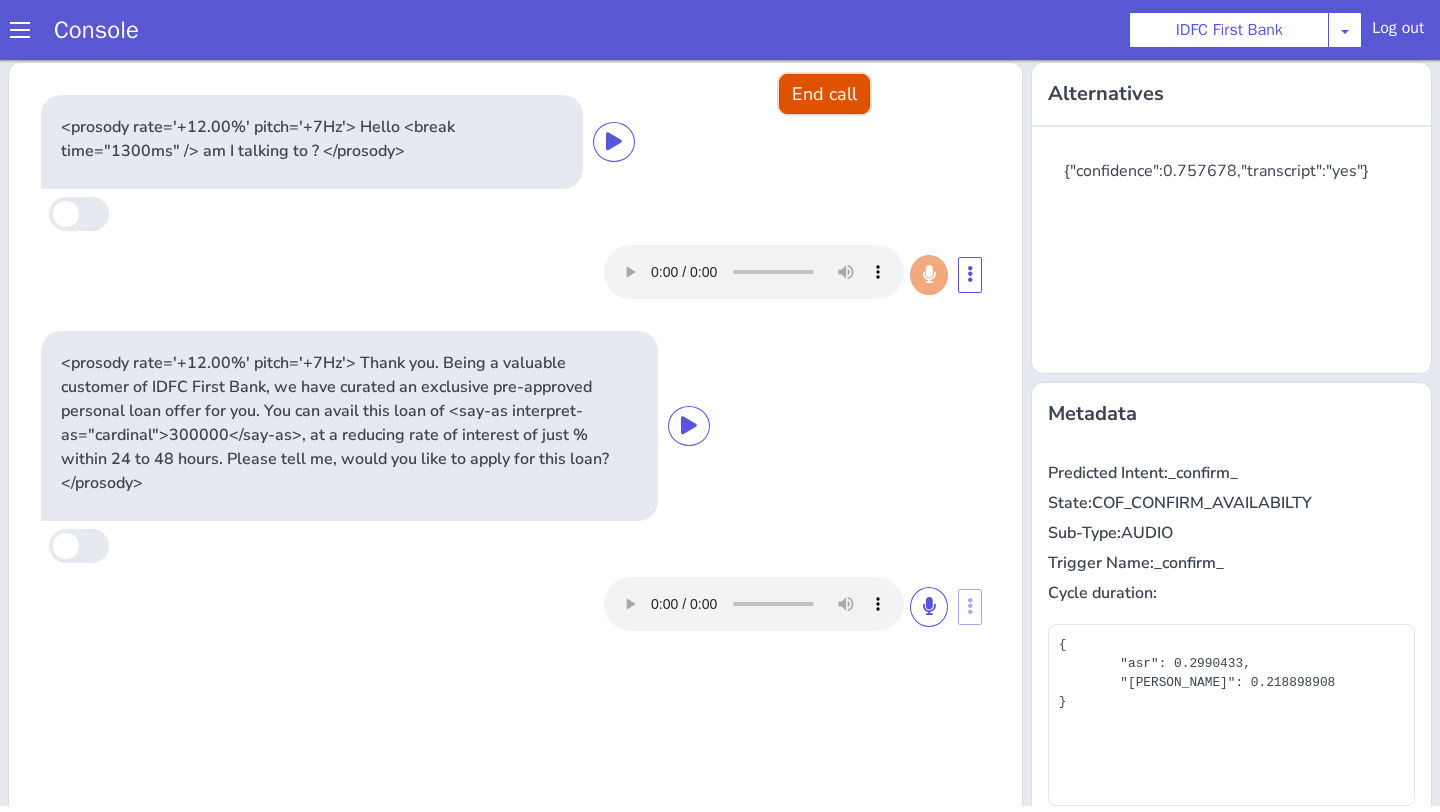 click on "End call" at bounding box center [824, 94] 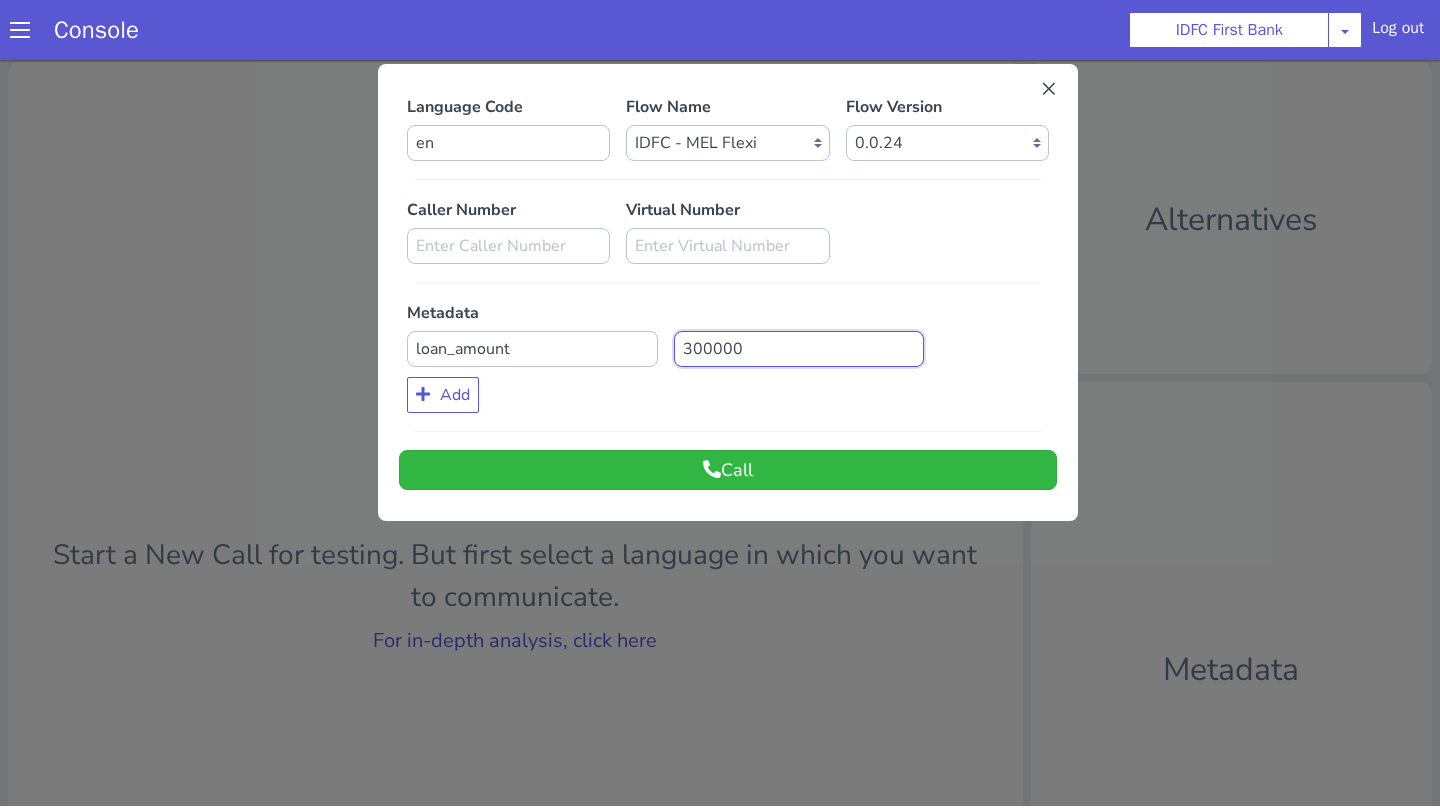 click on "300000" at bounding box center (799, 349) 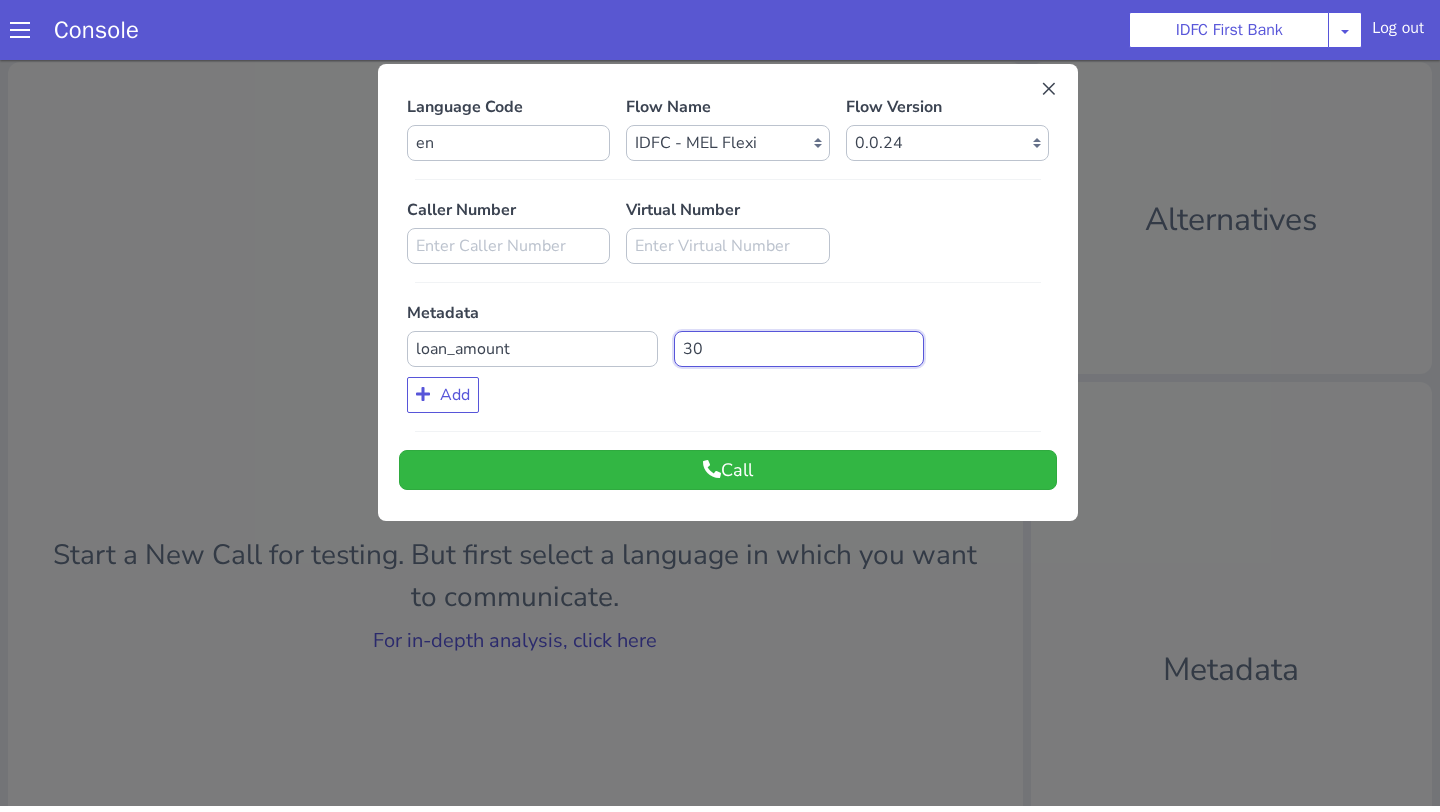 type on "3" 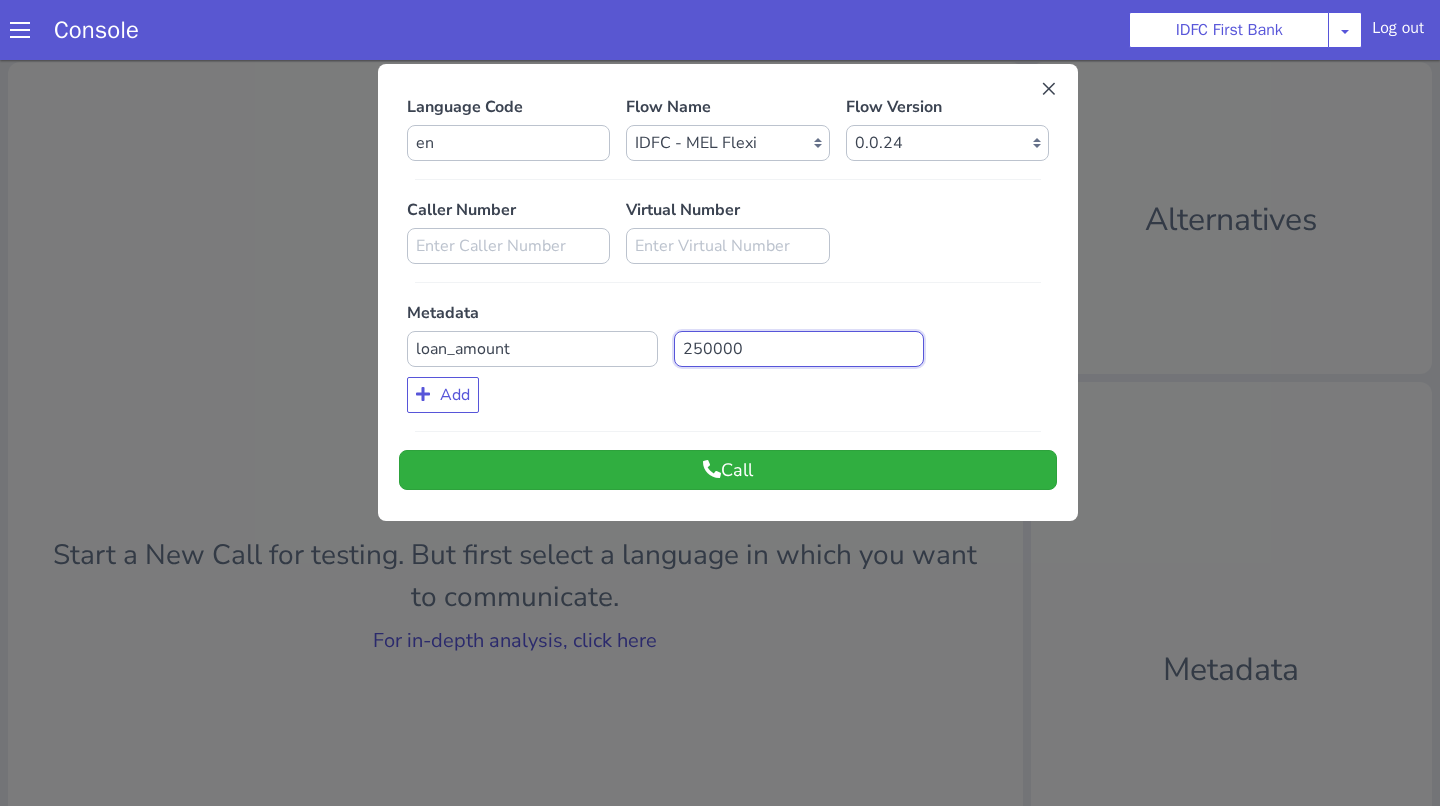 type on "250000" 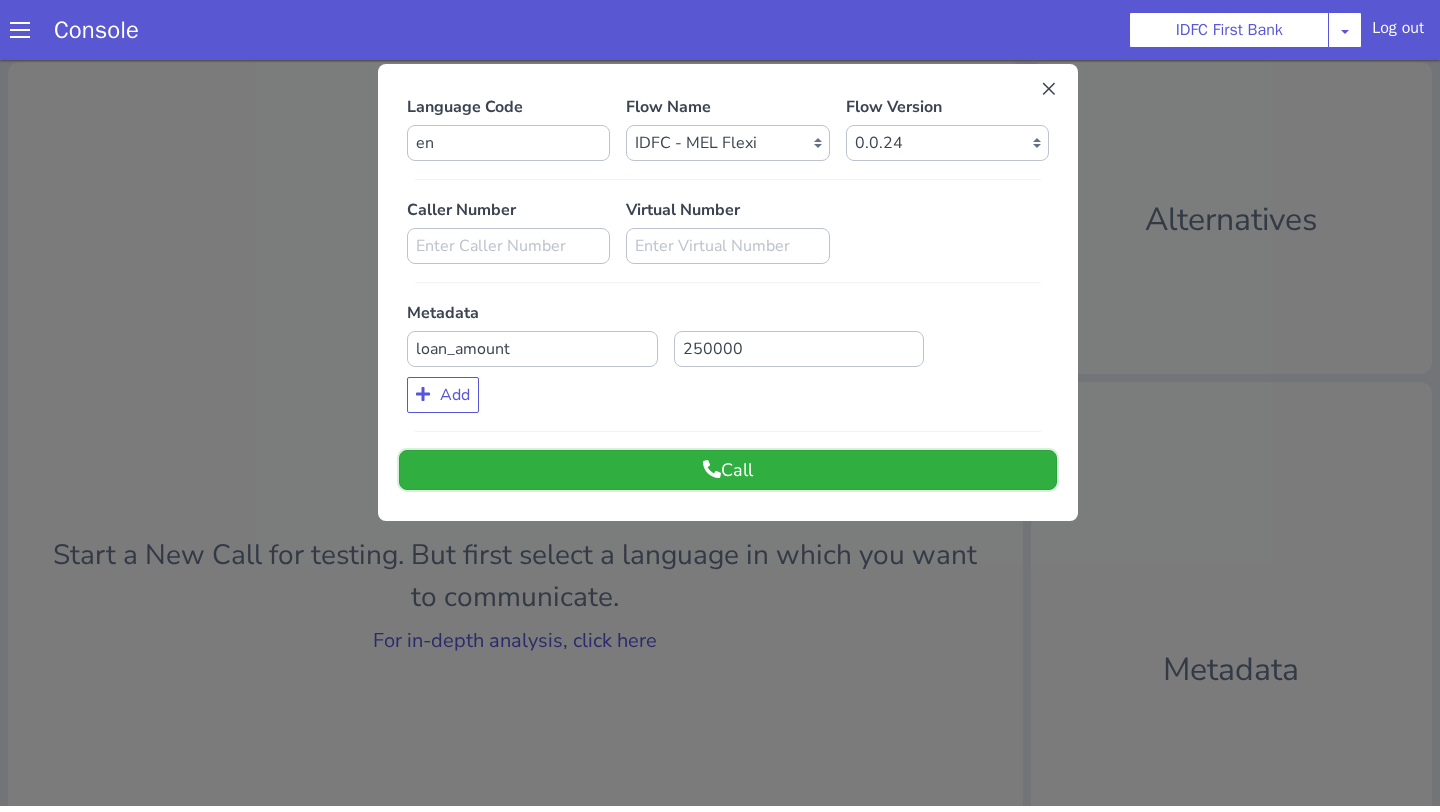 click on "Call" at bounding box center [728, 470] 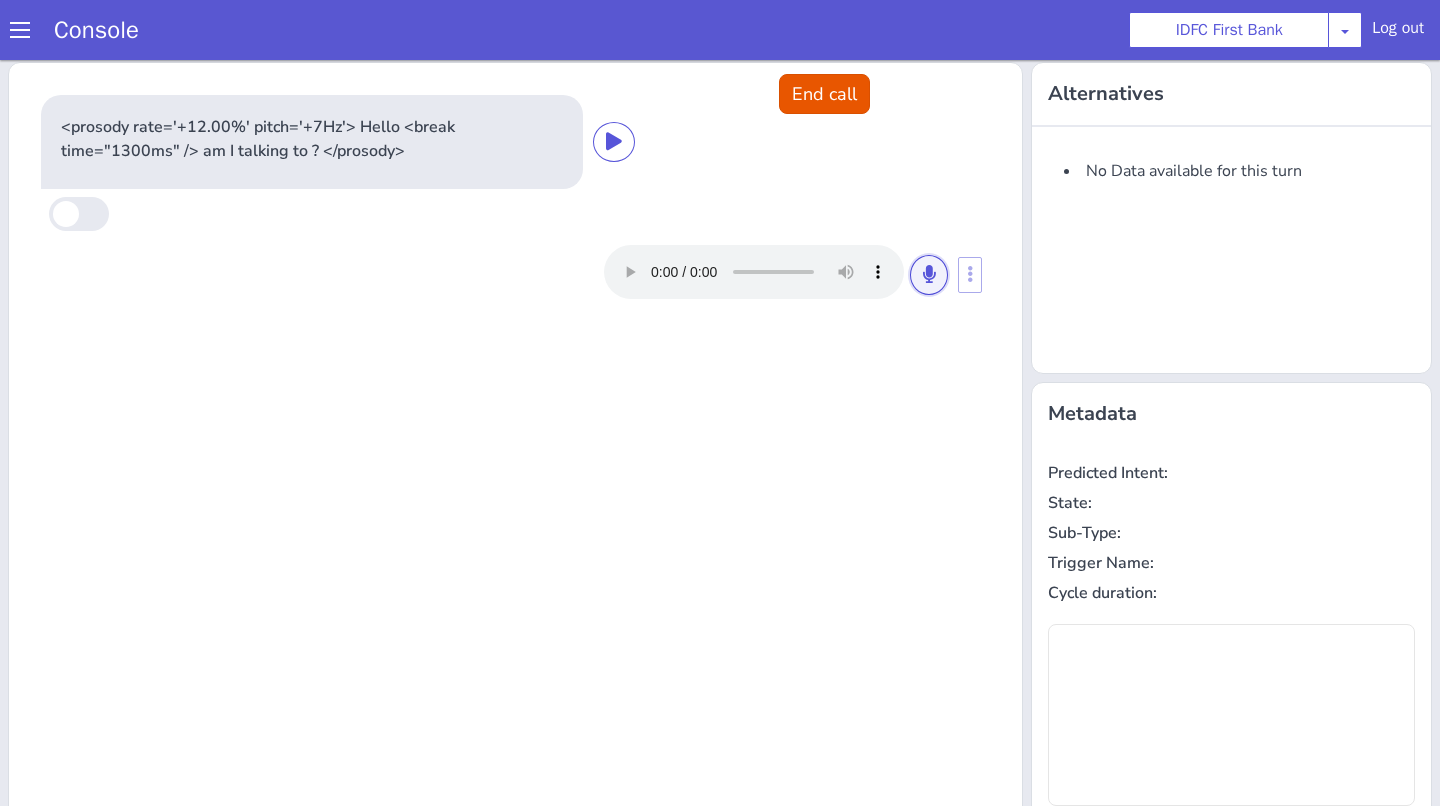 click at bounding box center (929, 275) 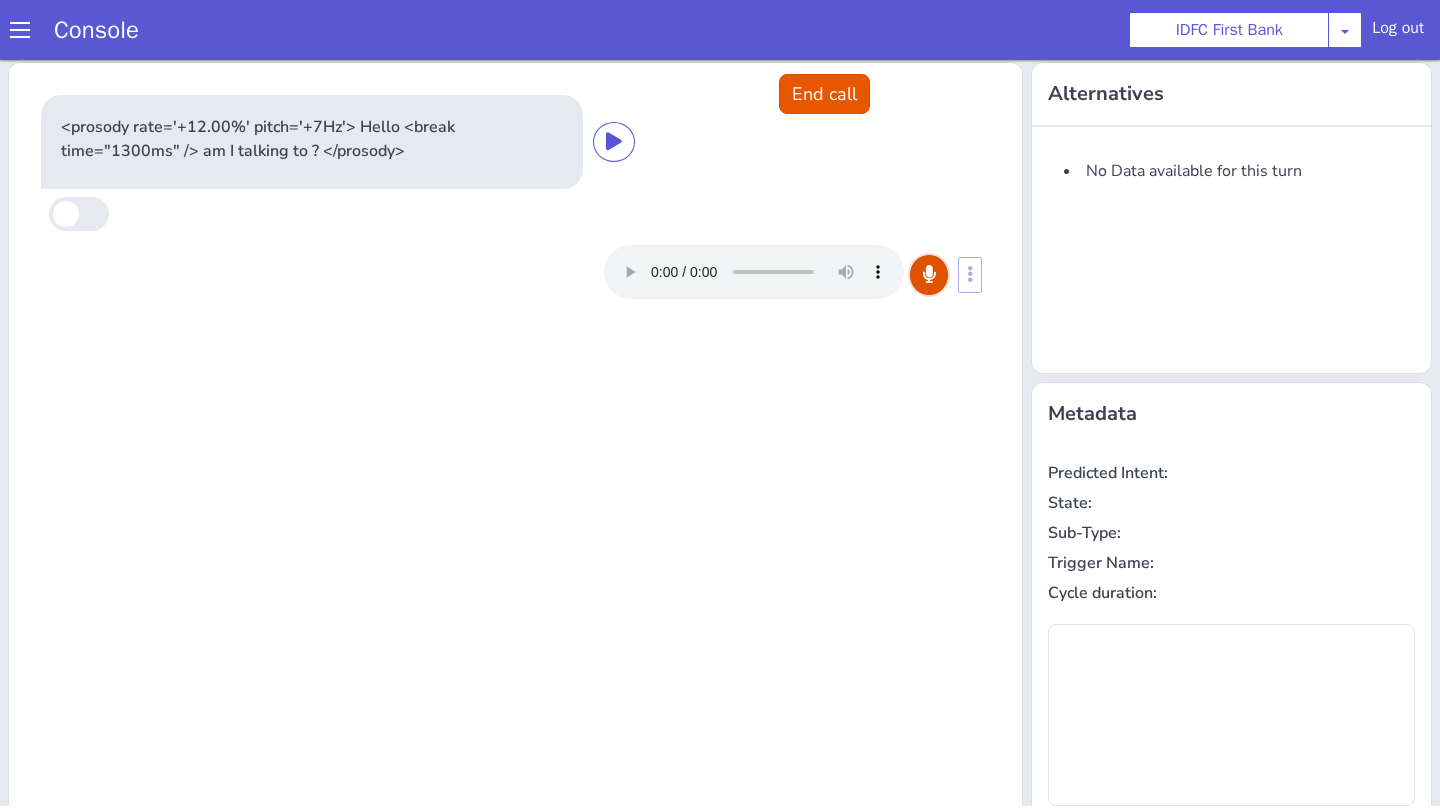 click at bounding box center [929, 275] 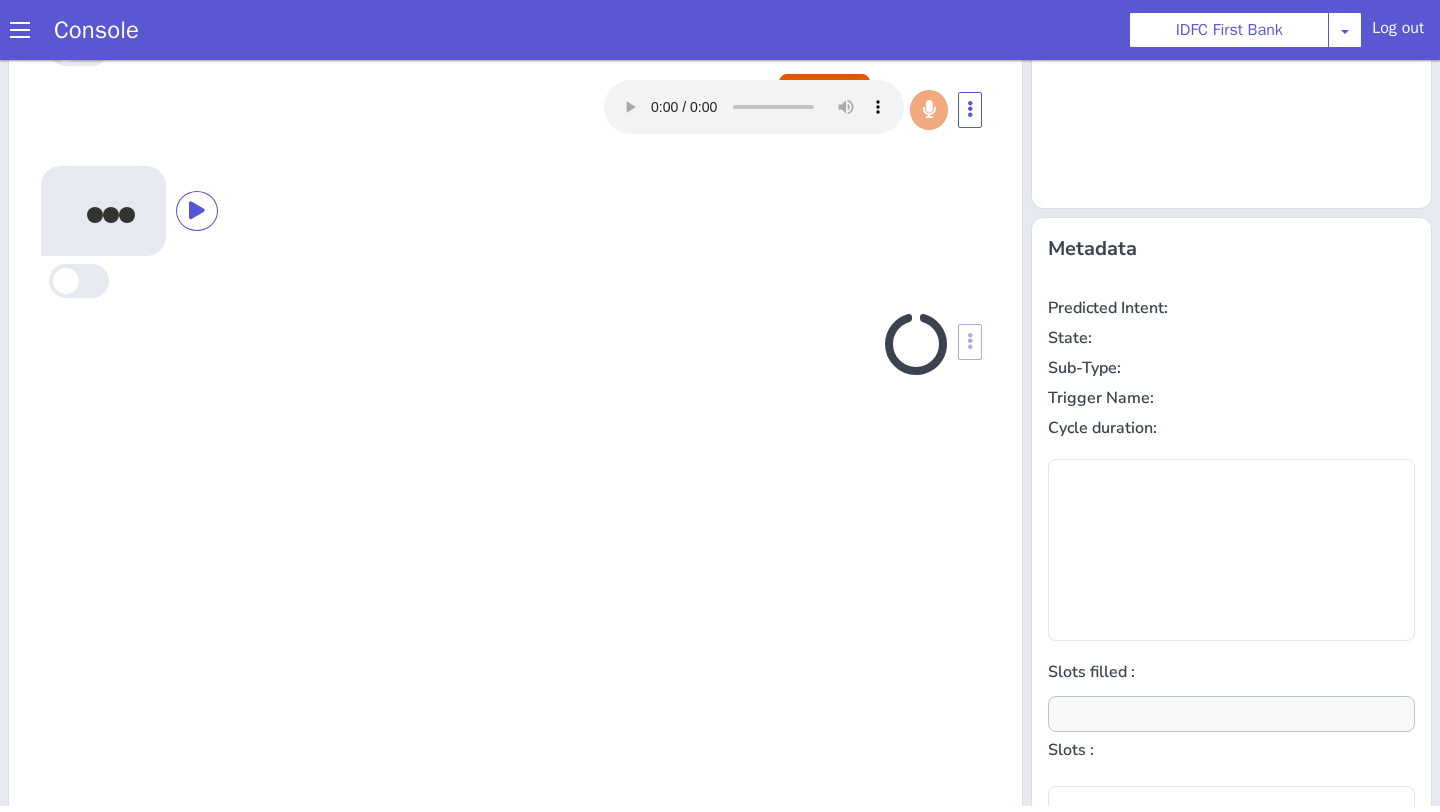 scroll, scrollTop: 208, scrollLeft: 0, axis: vertical 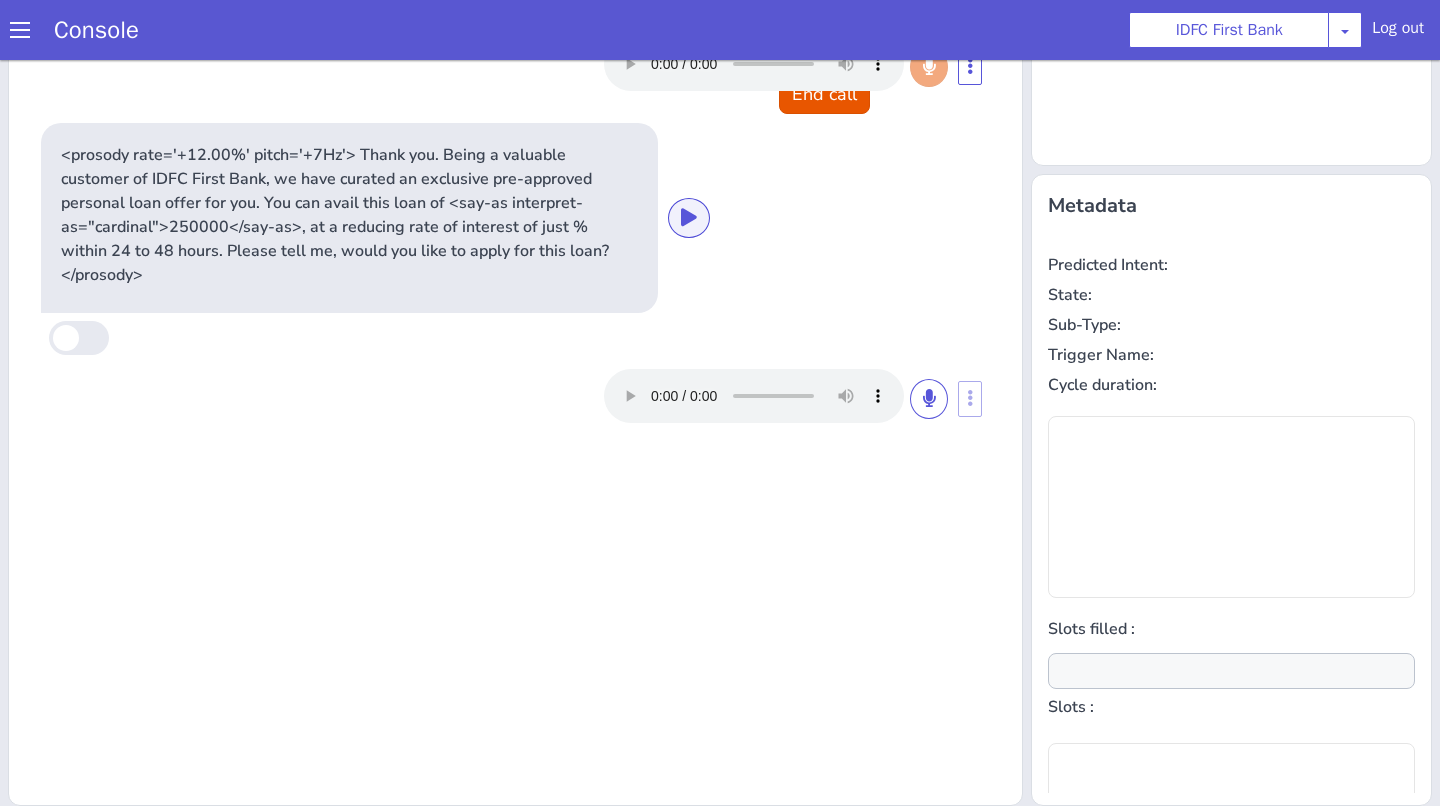 type on "null" 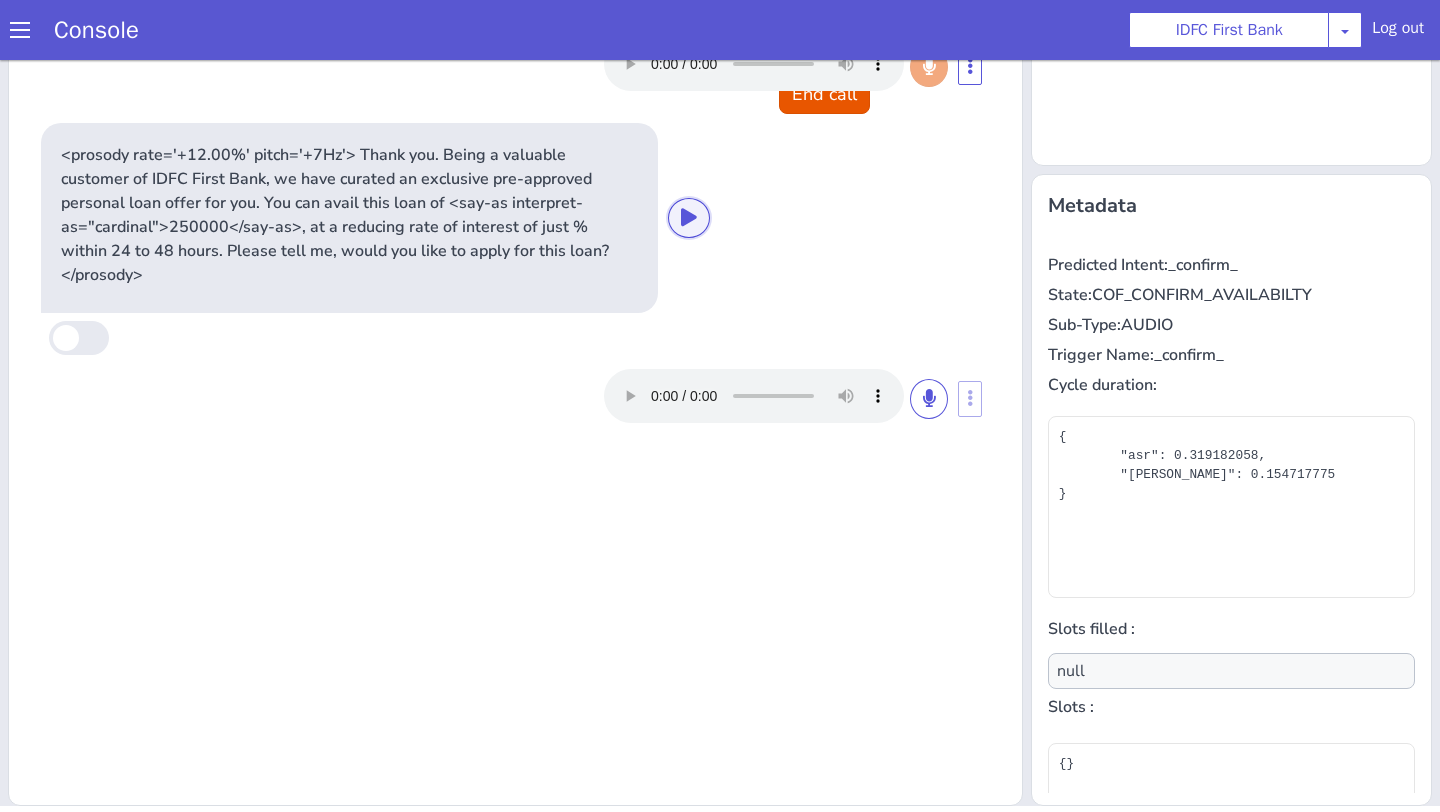 click at bounding box center [689, 217] 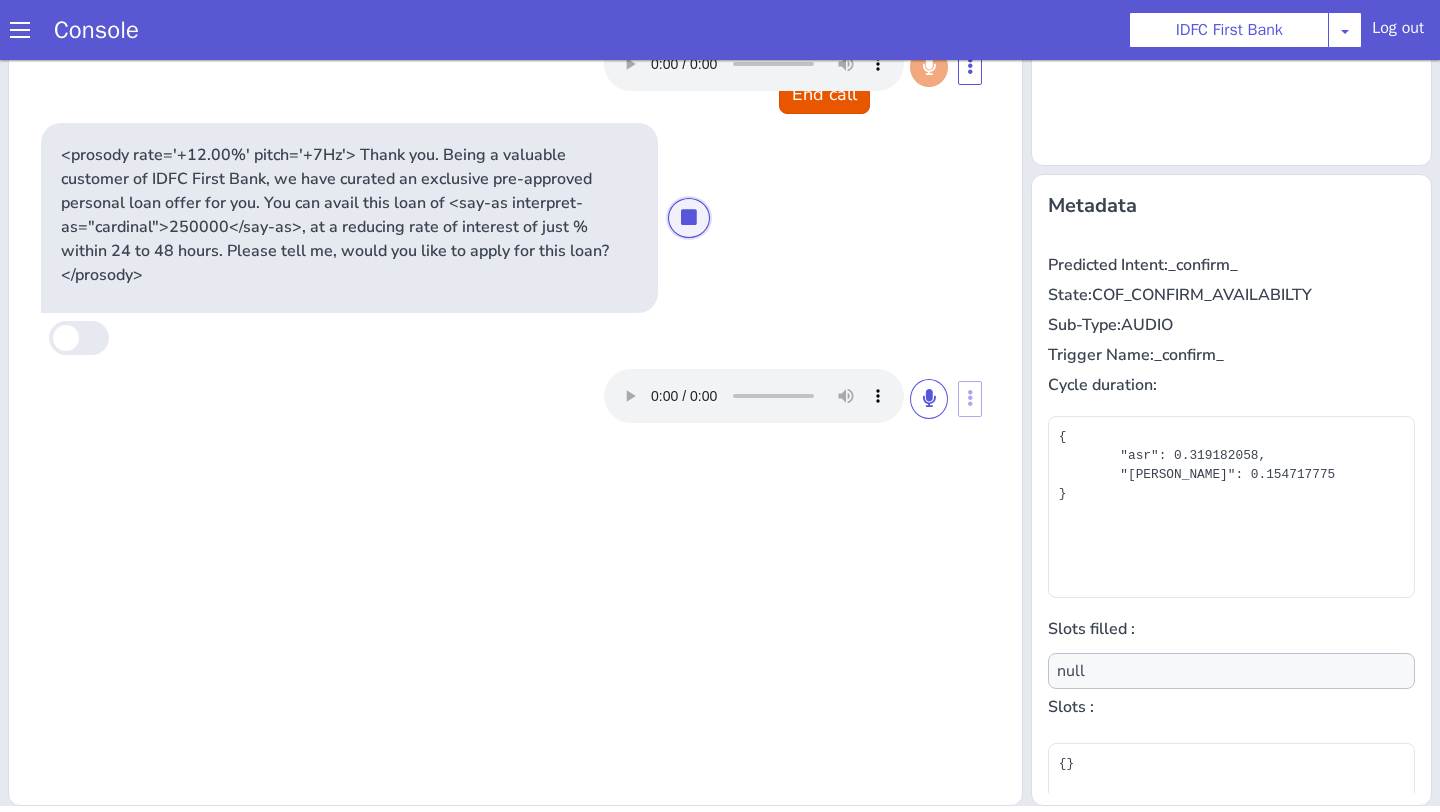 click at bounding box center (689, 217) 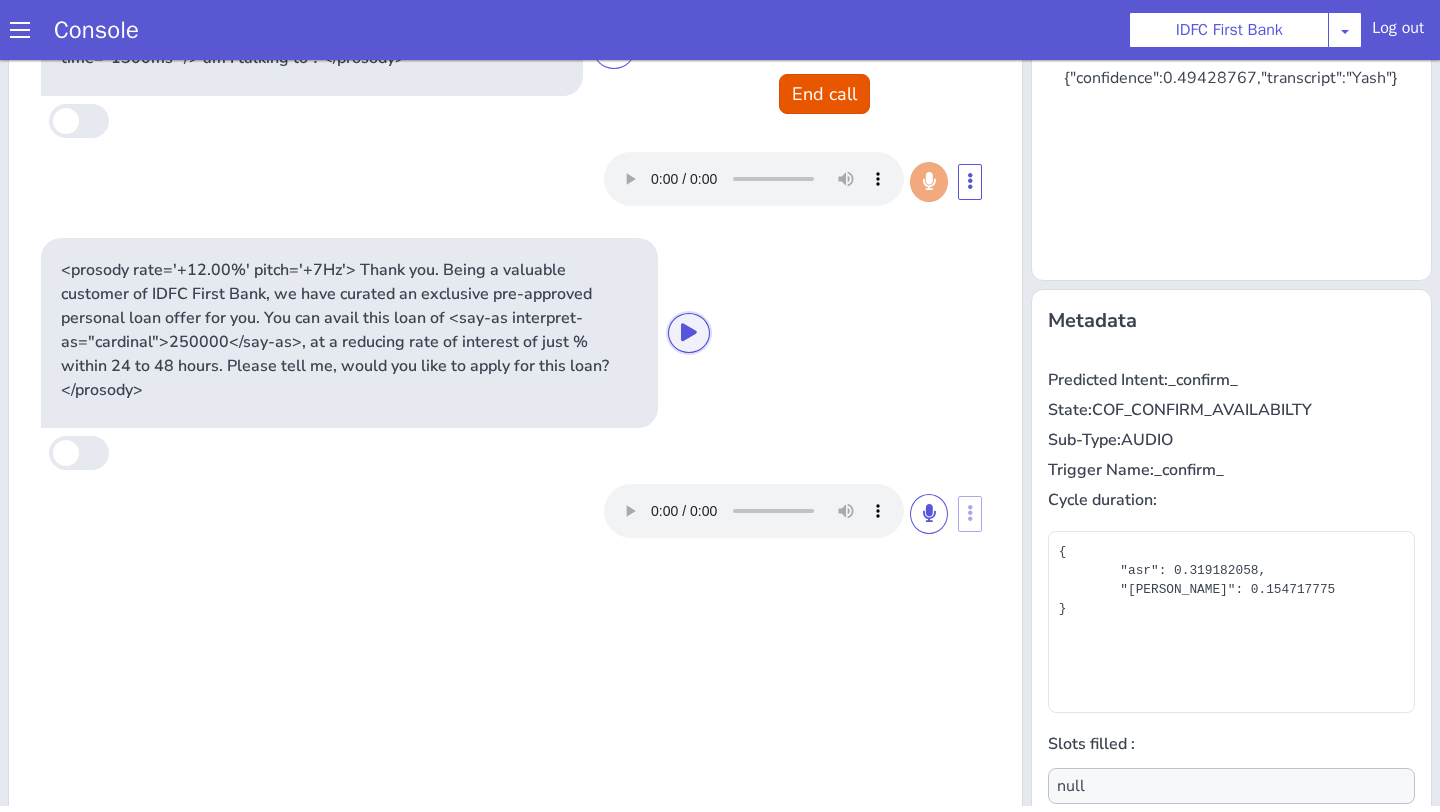 scroll, scrollTop: 0, scrollLeft: 0, axis: both 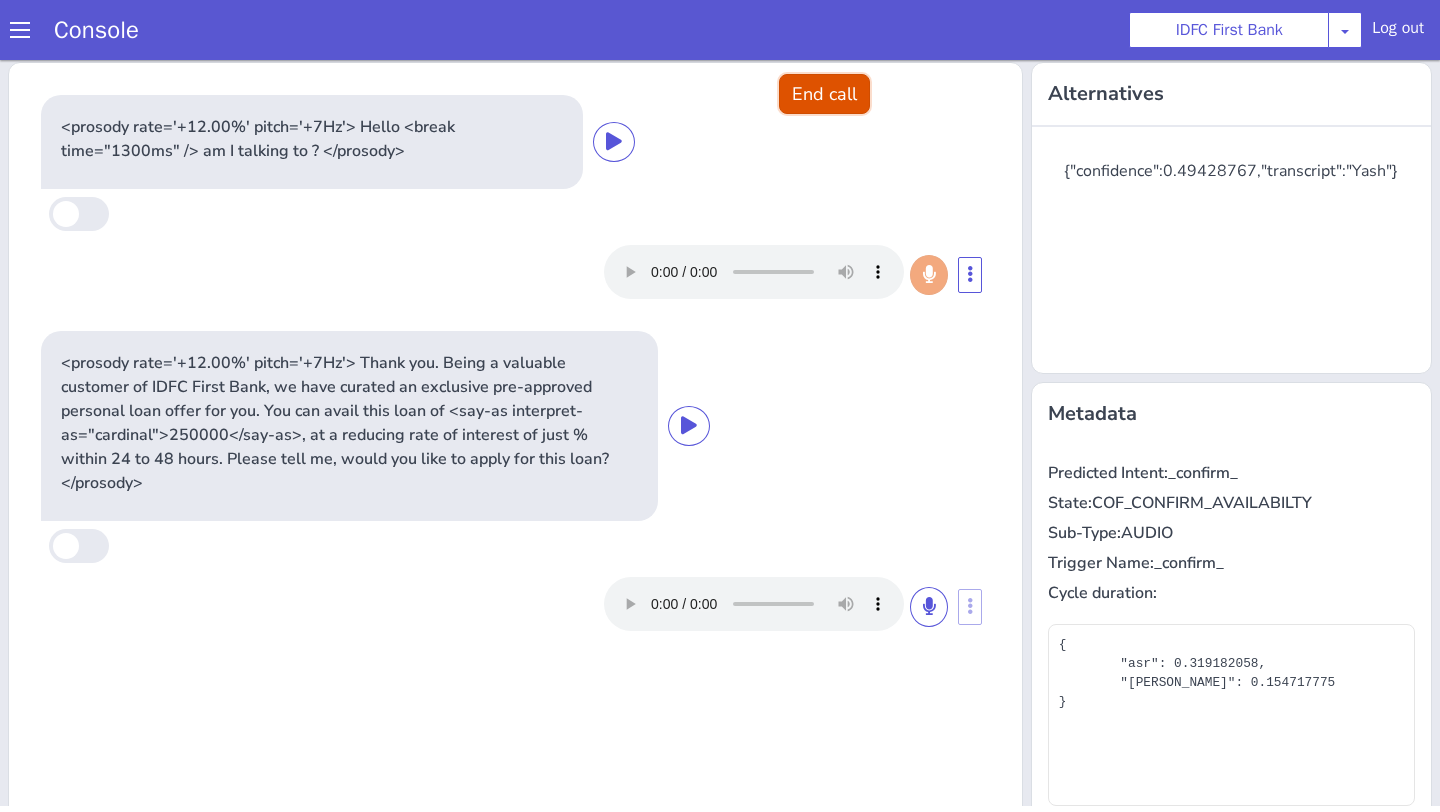 click on "End call" at bounding box center [824, 94] 